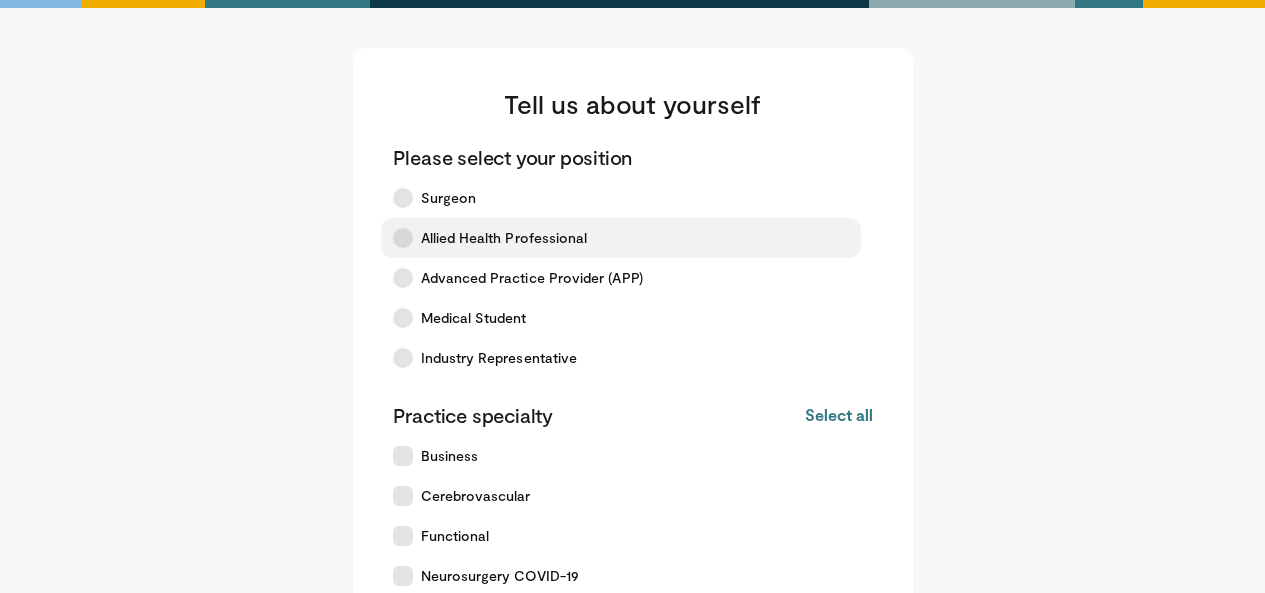 scroll, scrollTop: 0, scrollLeft: 0, axis: both 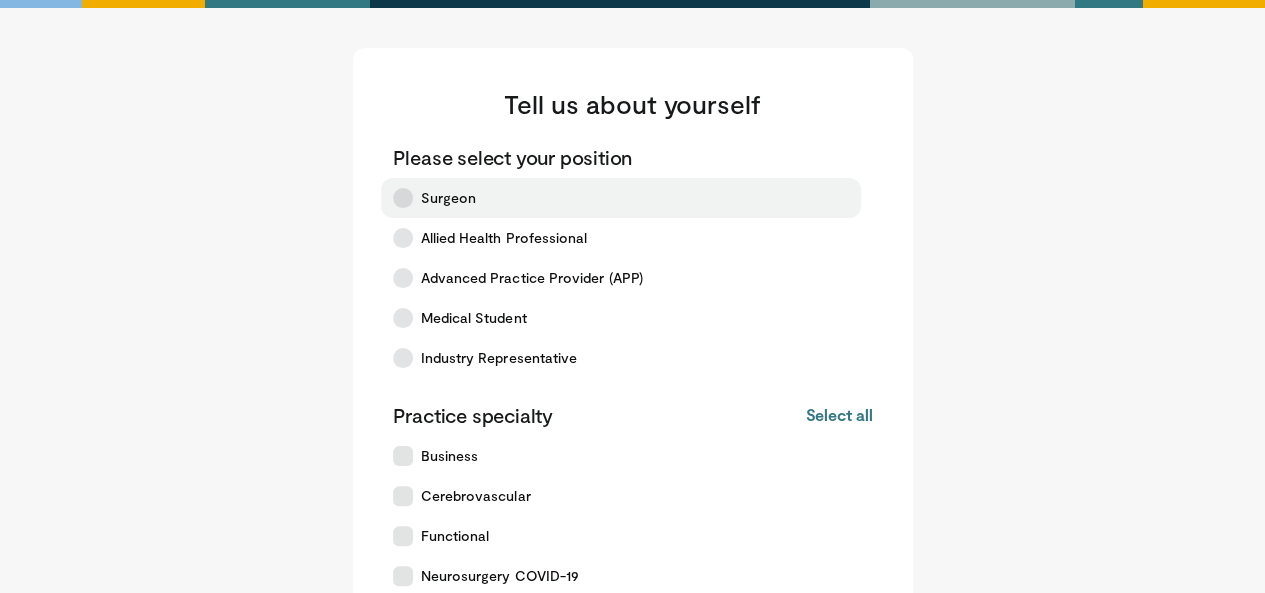 click on "Surgeon" at bounding box center [621, 198] 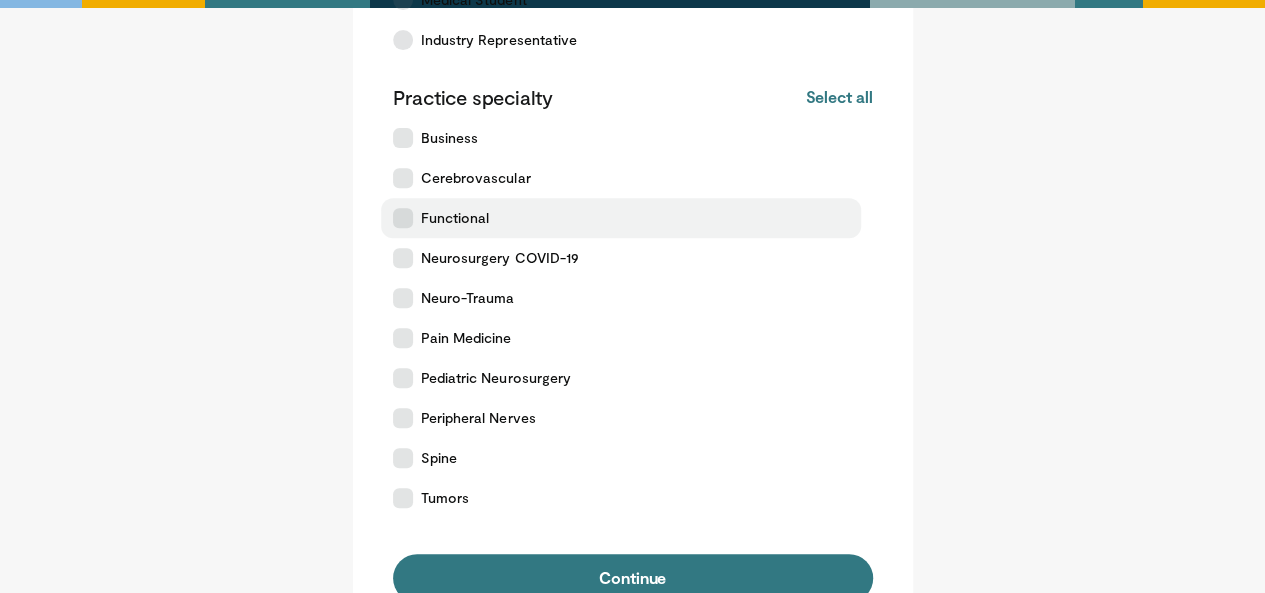 scroll, scrollTop: 320, scrollLeft: 0, axis: vertical 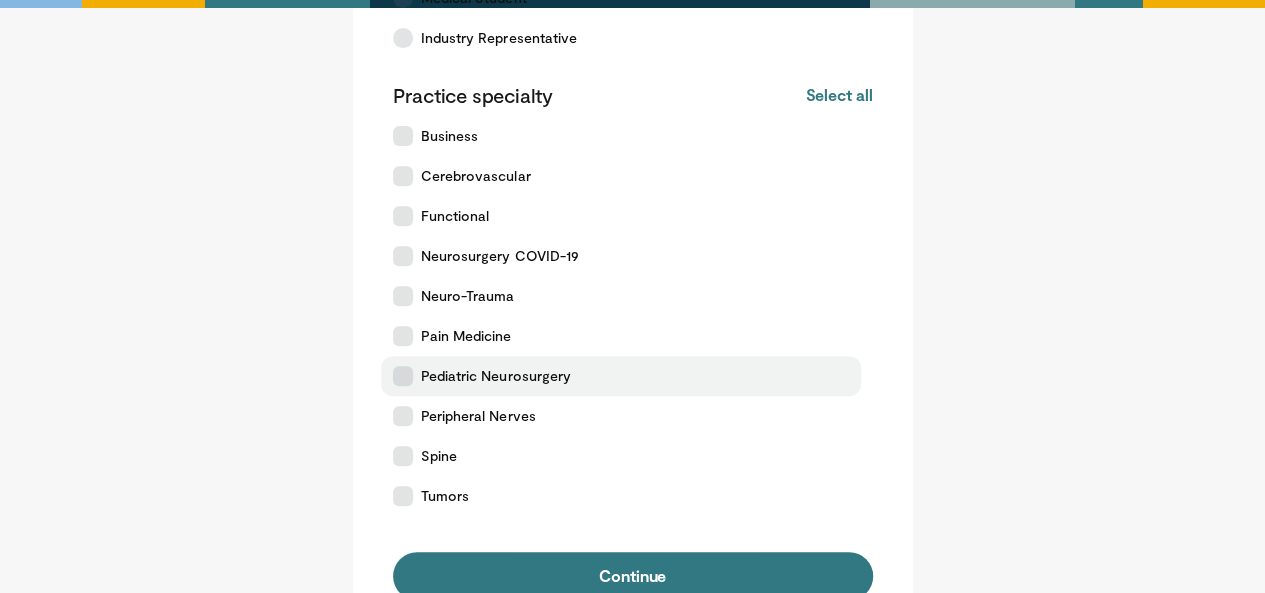 click at bounding box center (403, 376) 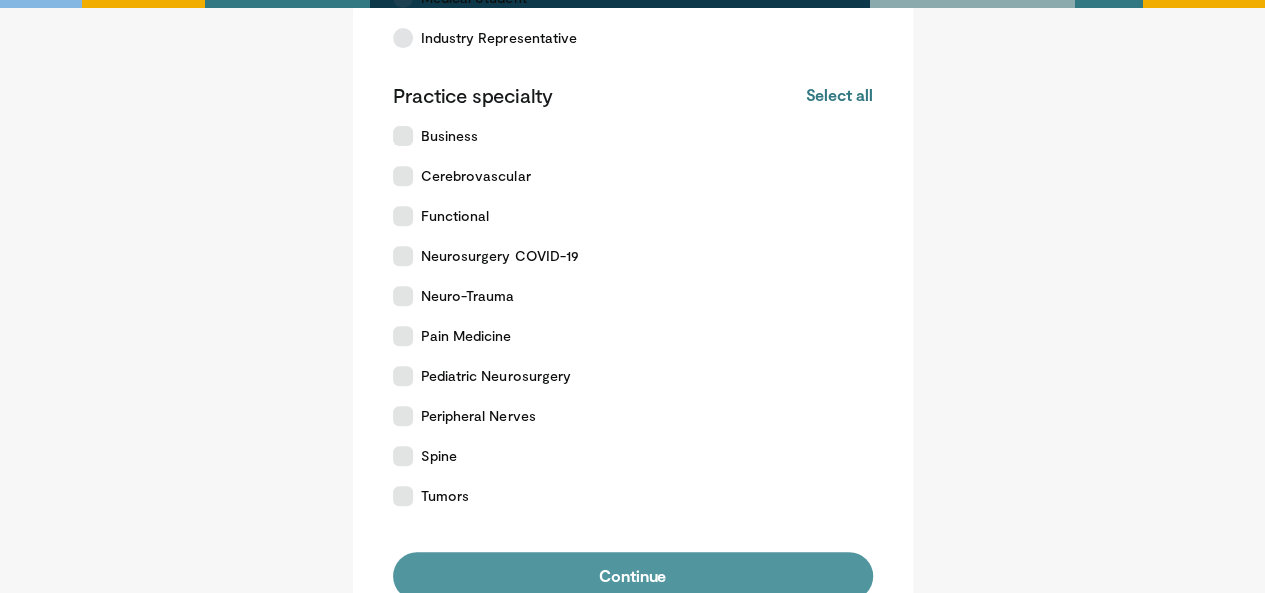 click on "Continue" at bounding box center [633, 576] 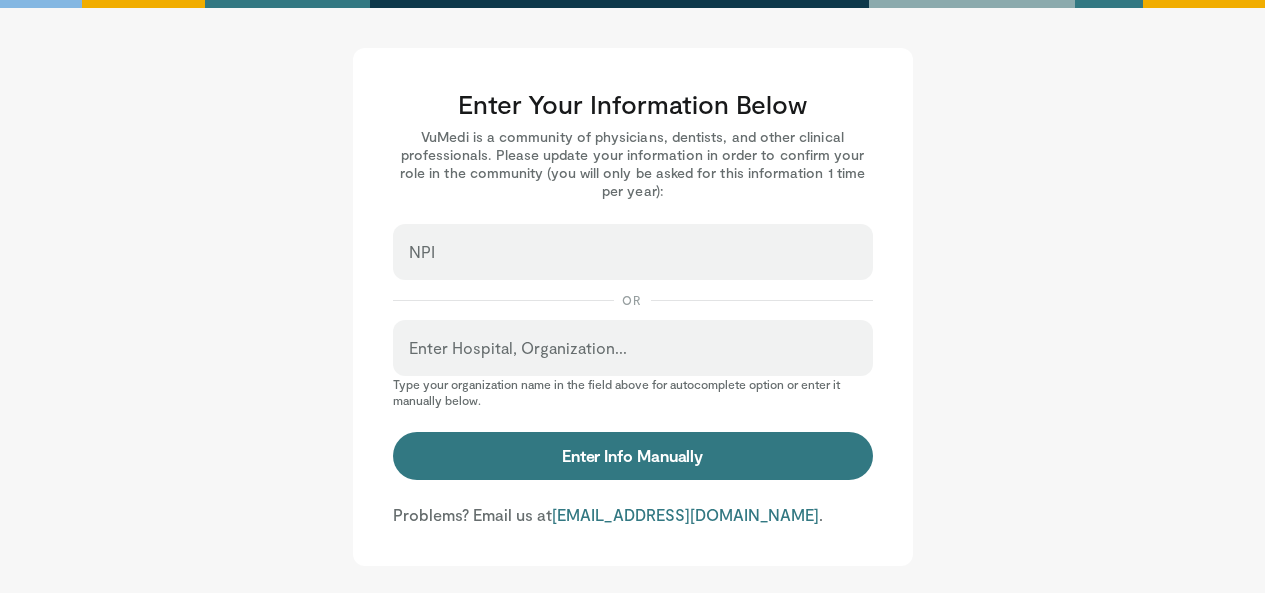 scroll, scrollTop: 0, scrollLeft: 0, axis: both 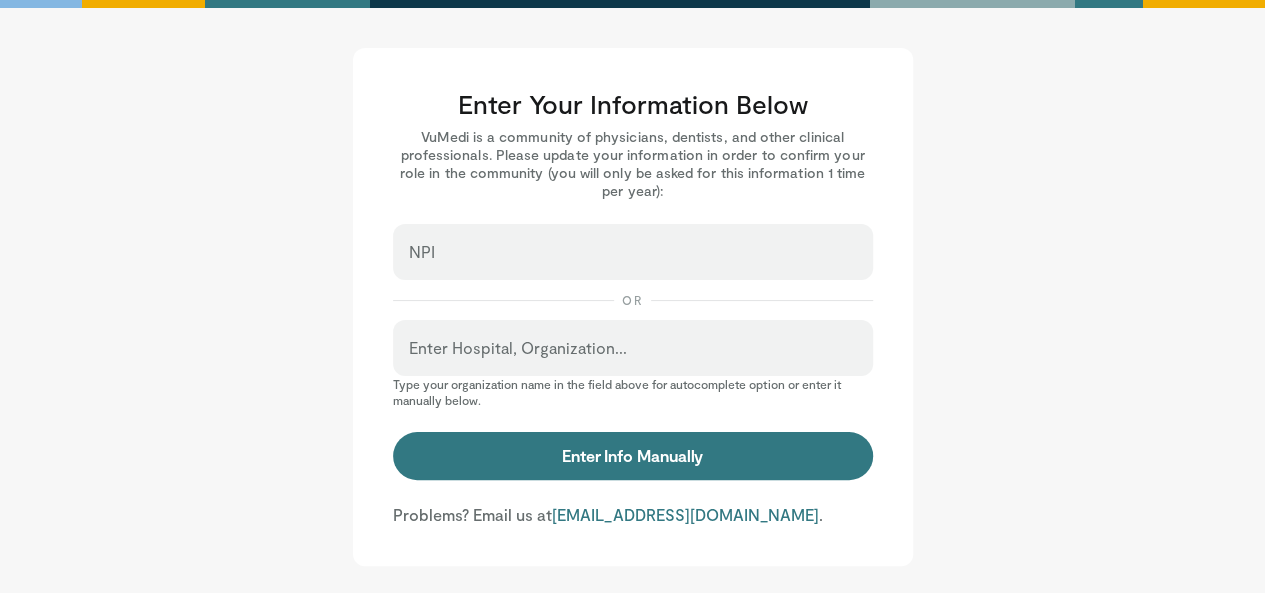 click on "NPI" at bounding box center (633, 252) 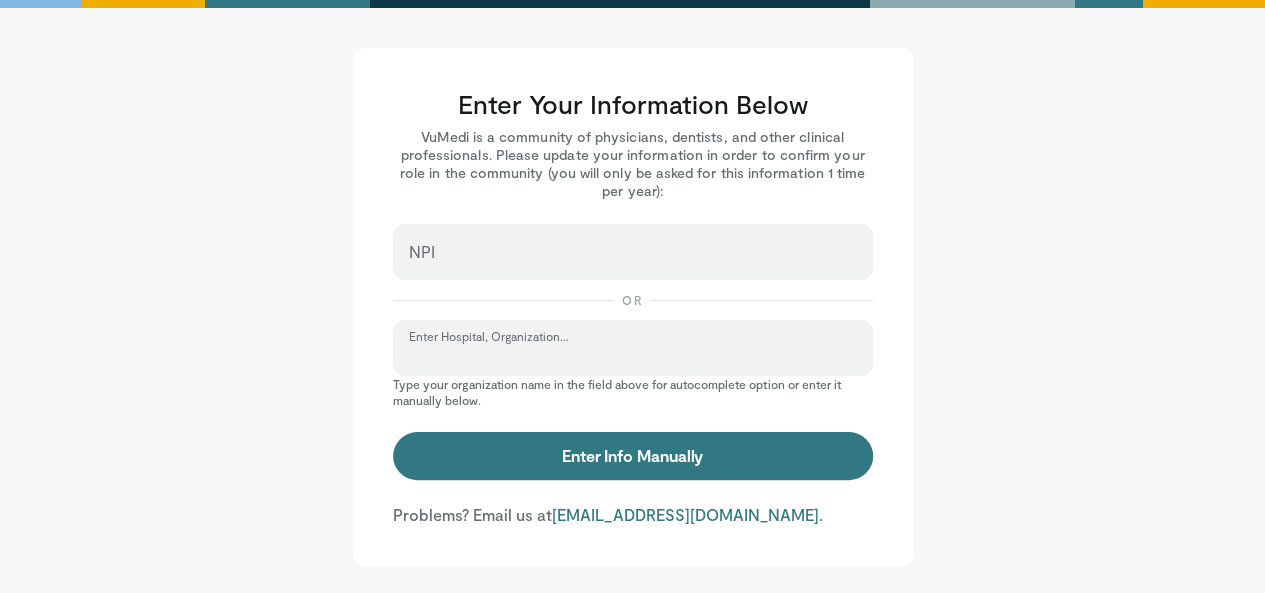 click on "Enter Hospital, Organization..." at bounding box center [633, 357] 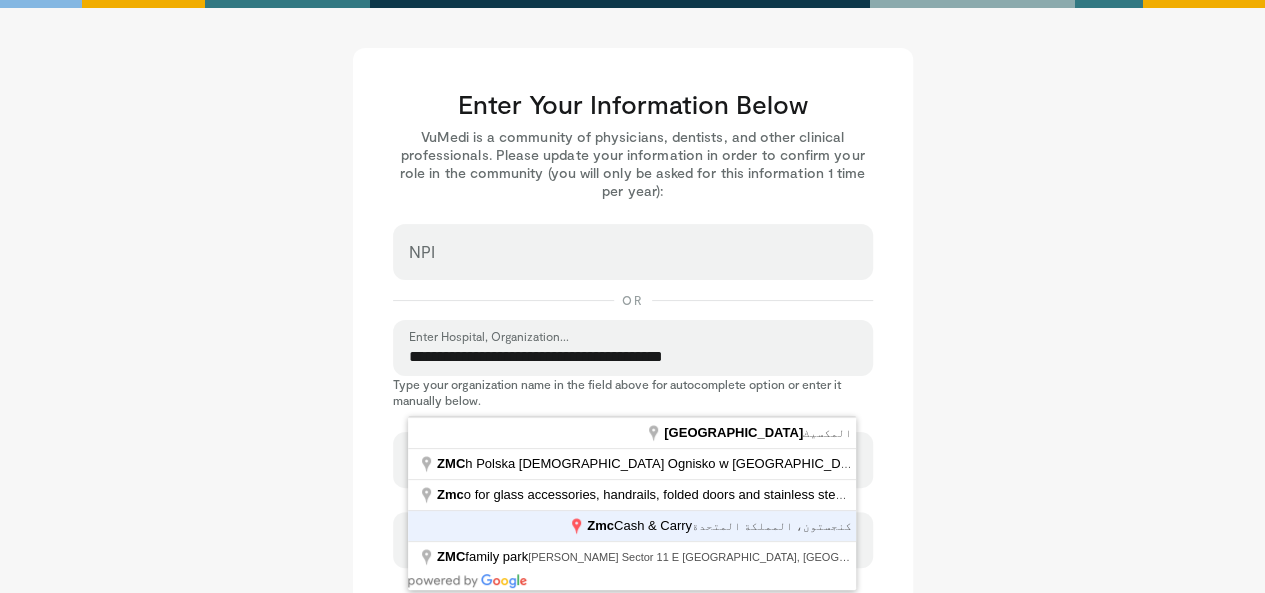 type on "**********" 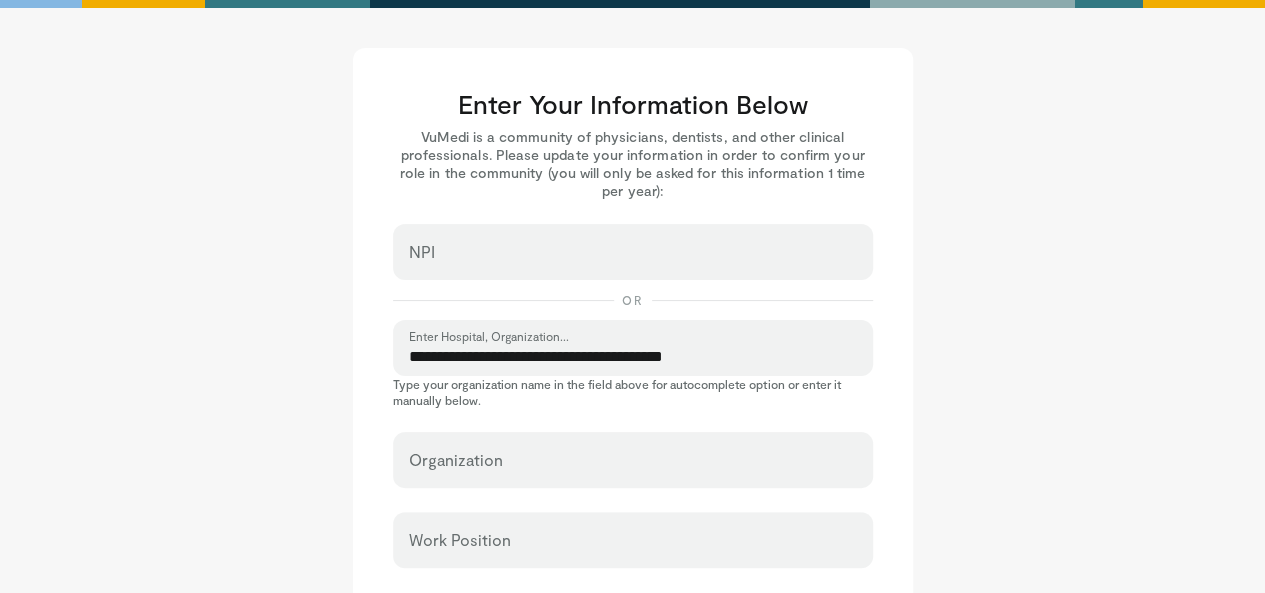 select on "**" 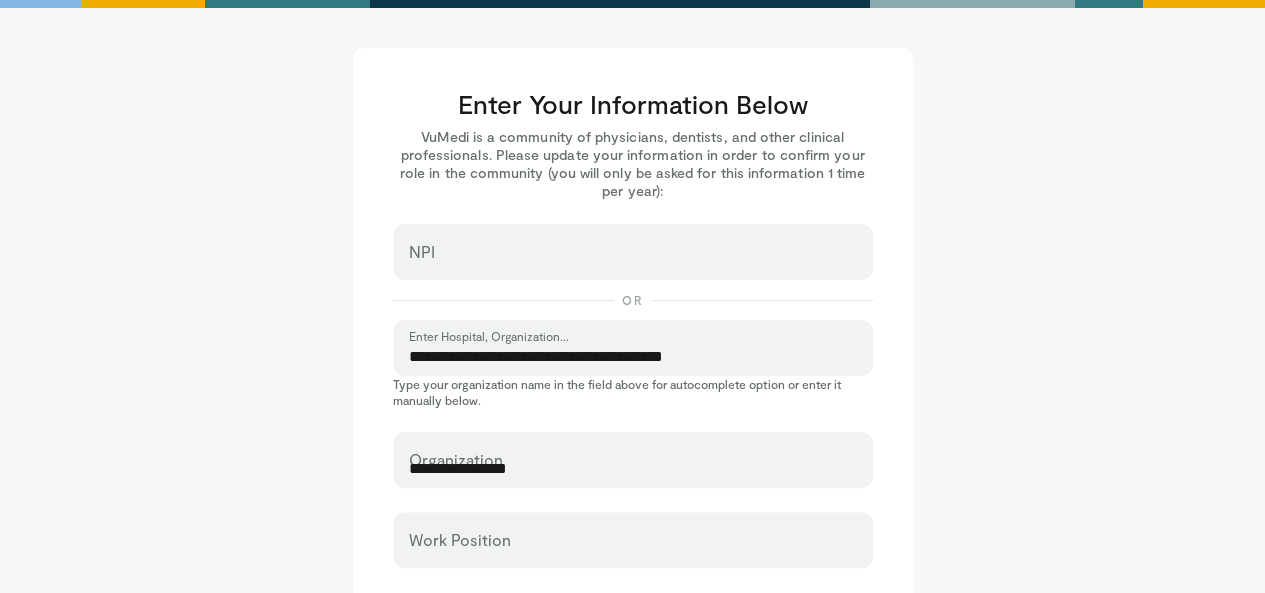 type on "*******" 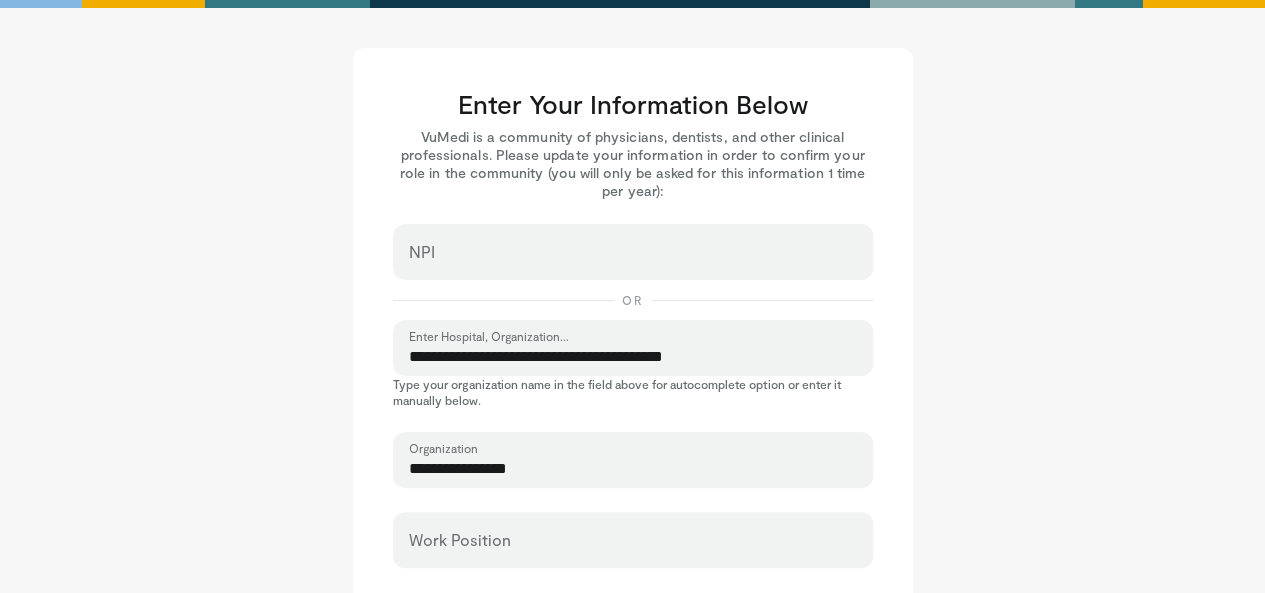 click on "Type your organization name in the field above for autocomplete option or enter it manually below." at bounding box center (633, 392) 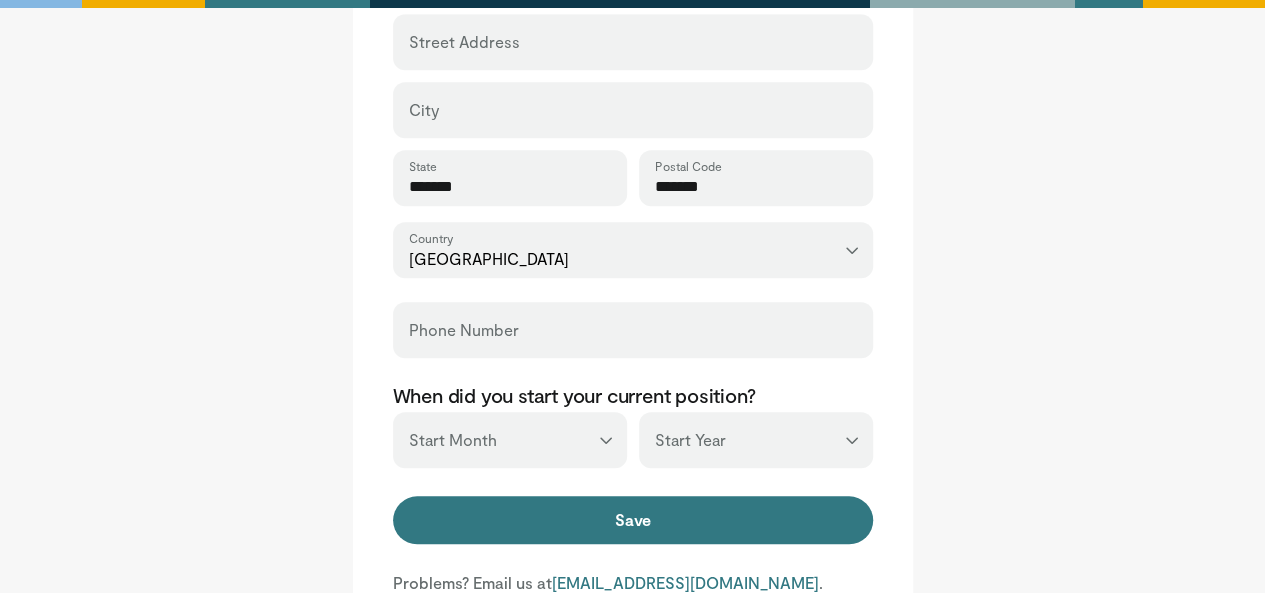 scroll, scrollTop: 960, scrollLeft: 0, axis: vertical 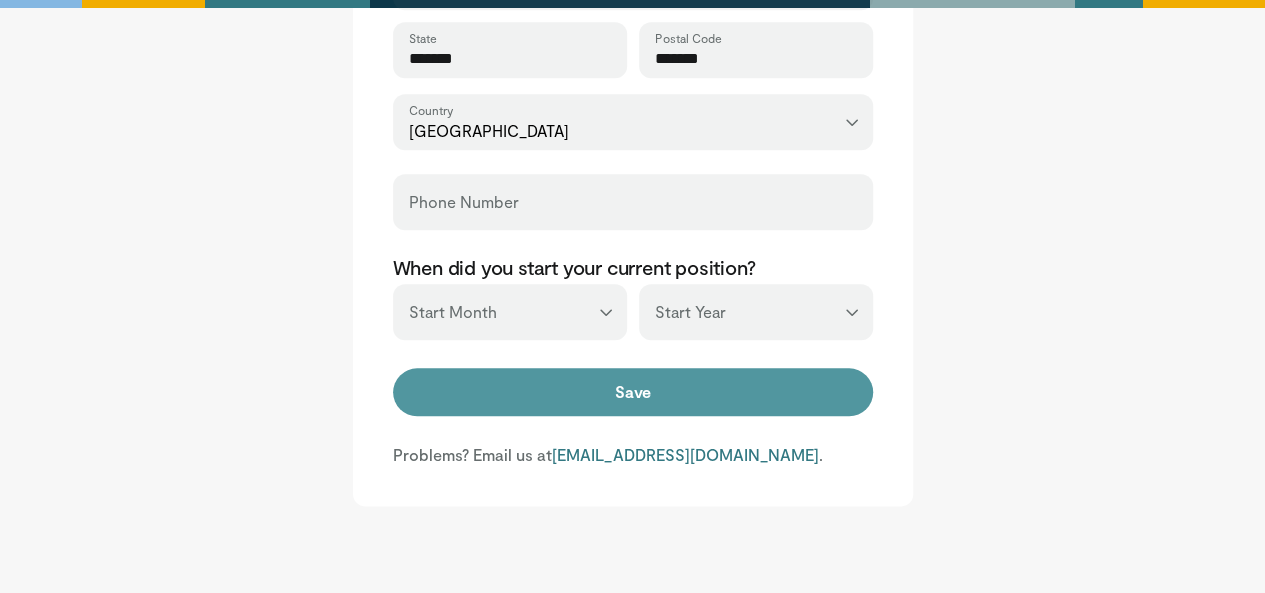 click on "Save" at bounding box center (633, 392) 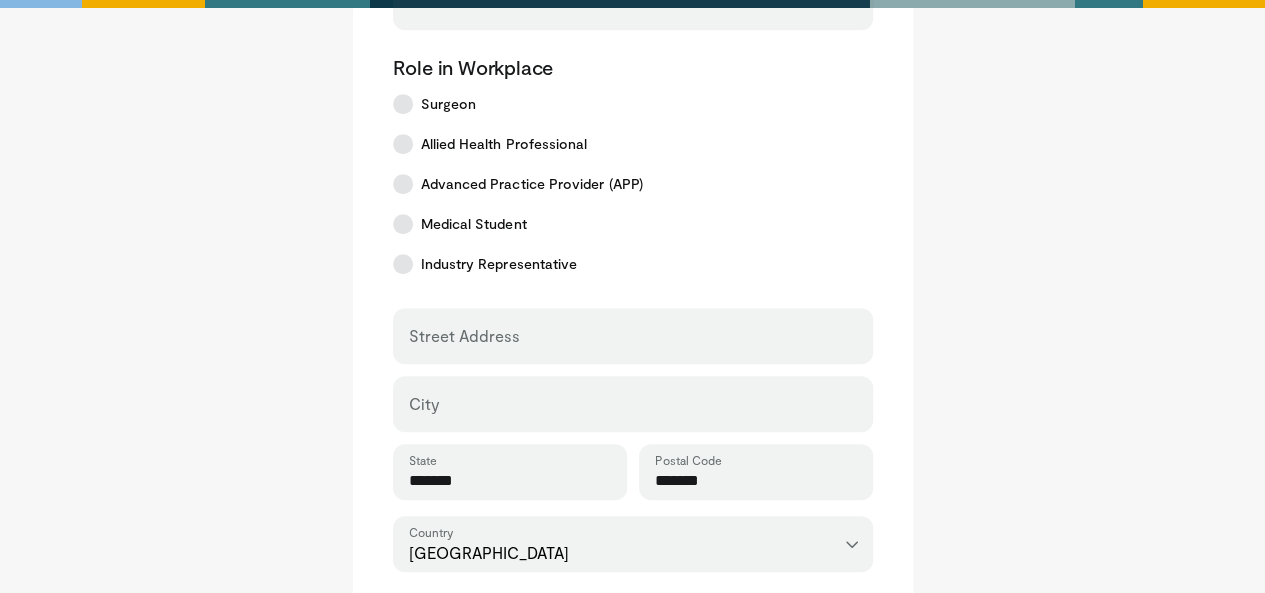 click on "Work Position" at bounding box center (633, 11) 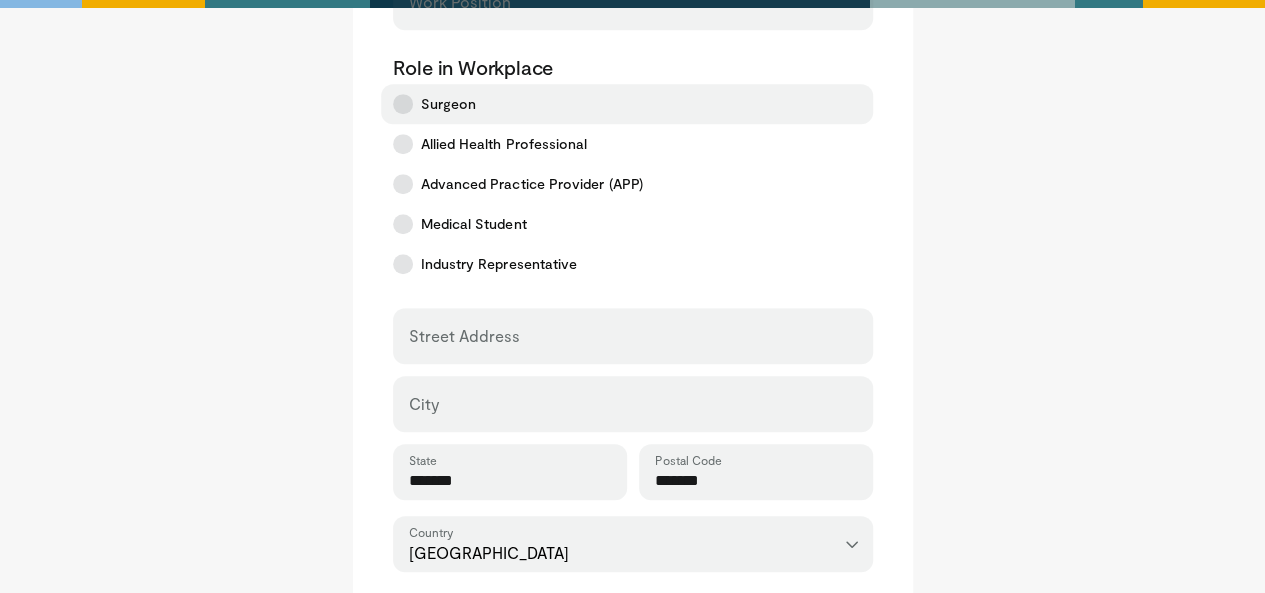 click on "Surgeon" at bounding box center (627, 104) 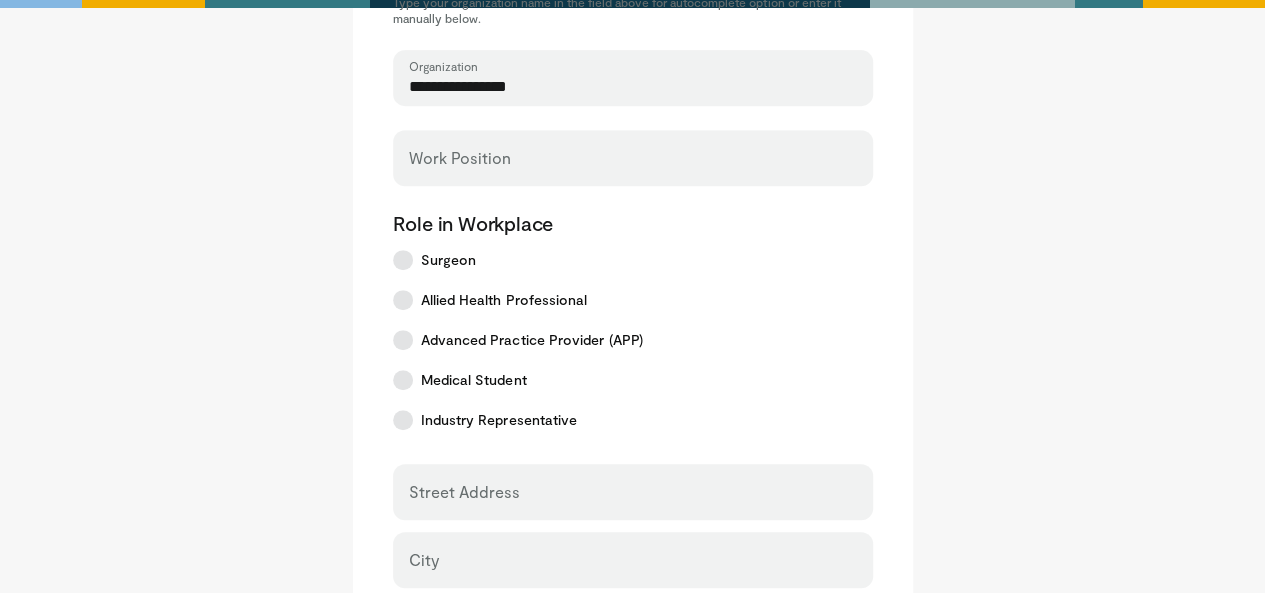 scroll, scrollTop: 378, scrollLeft: 0, axis: vertical 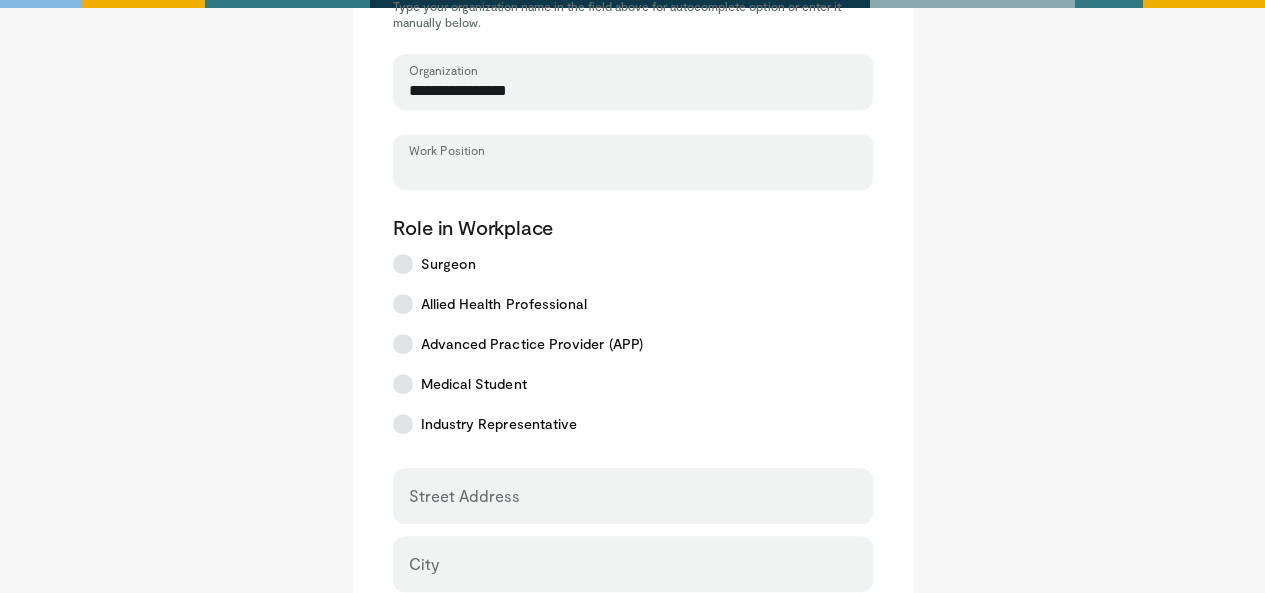 click on "Work Position" at bounding box center (633, 171) 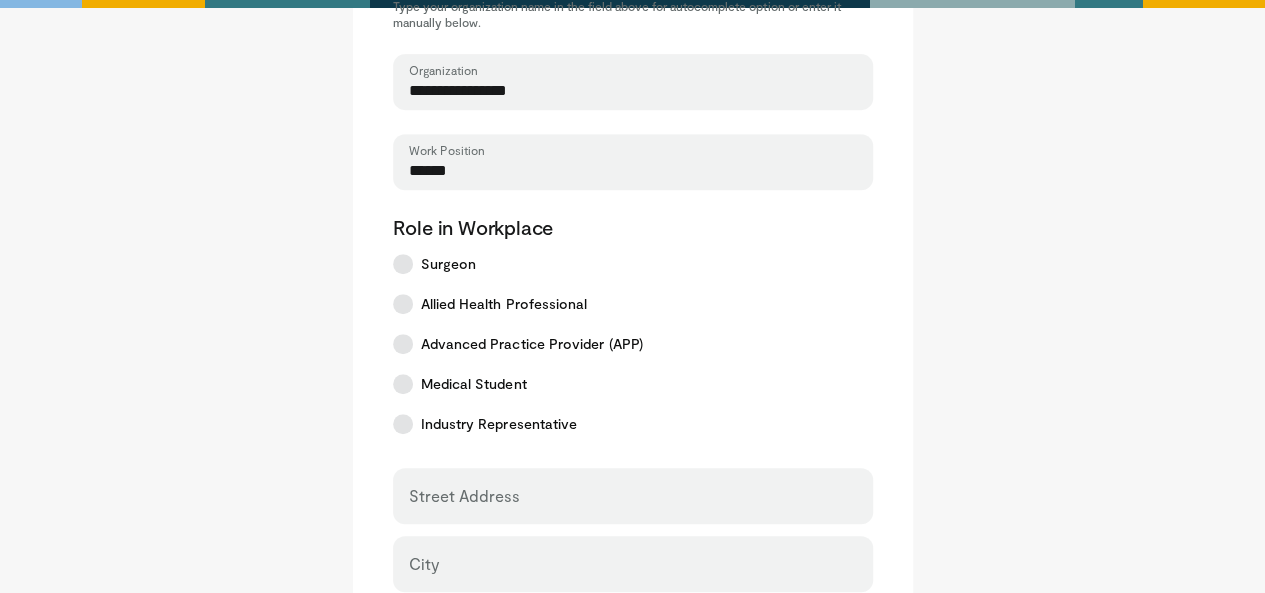 type on "******" 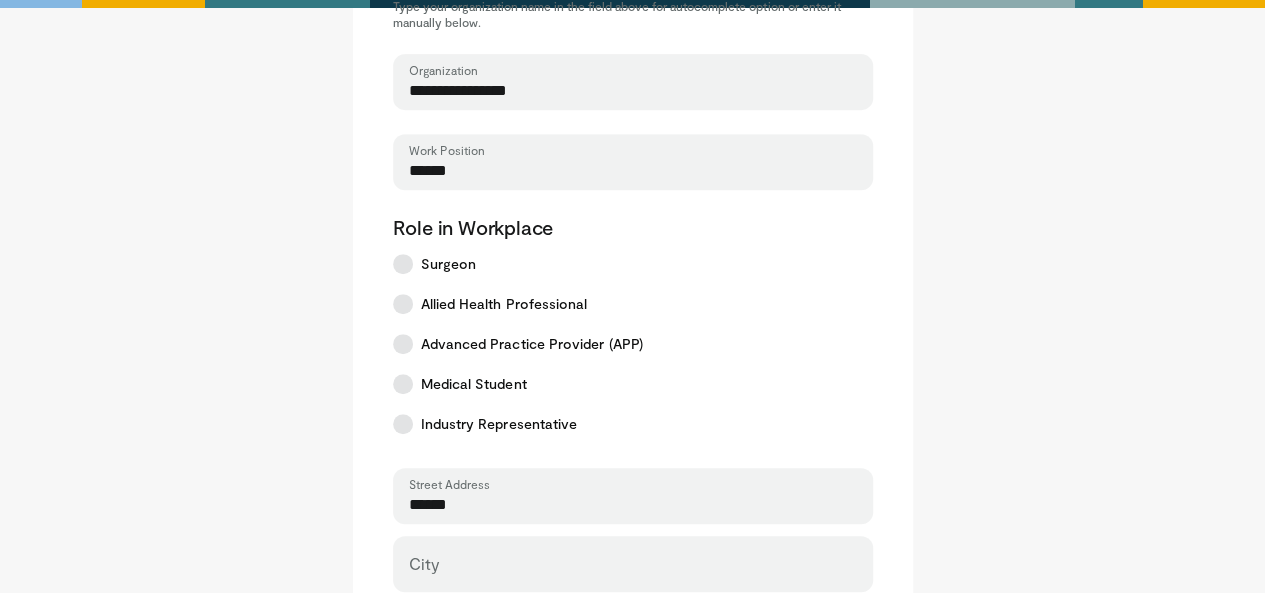 type on "******" 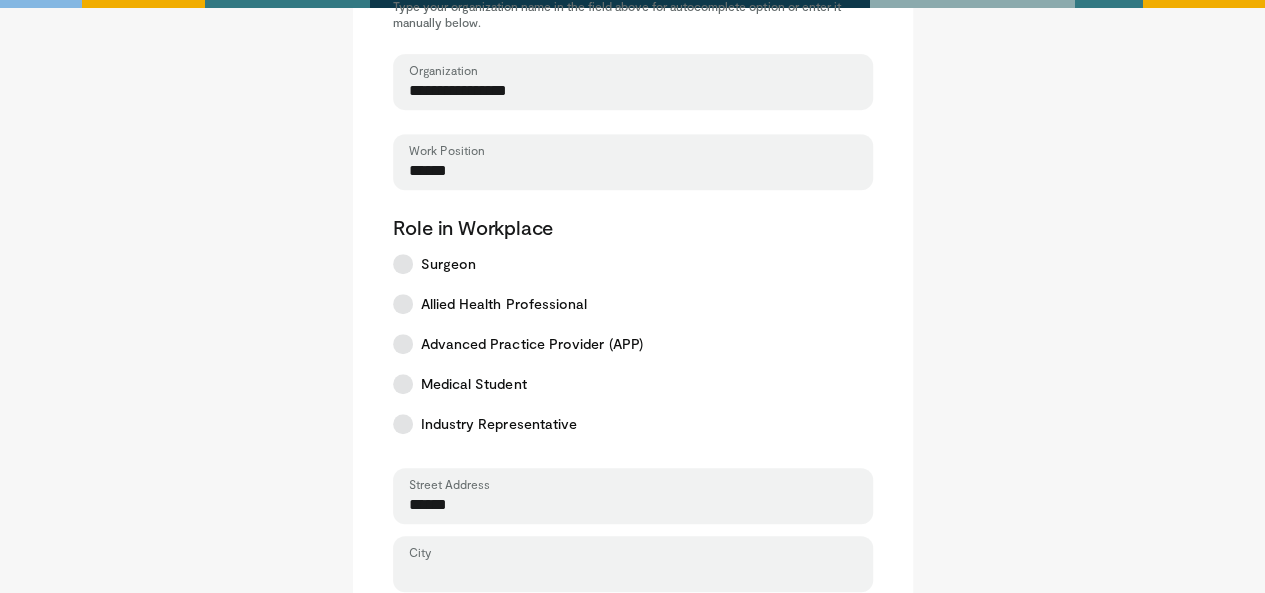 click on "City" at bounding box center (633, 573) 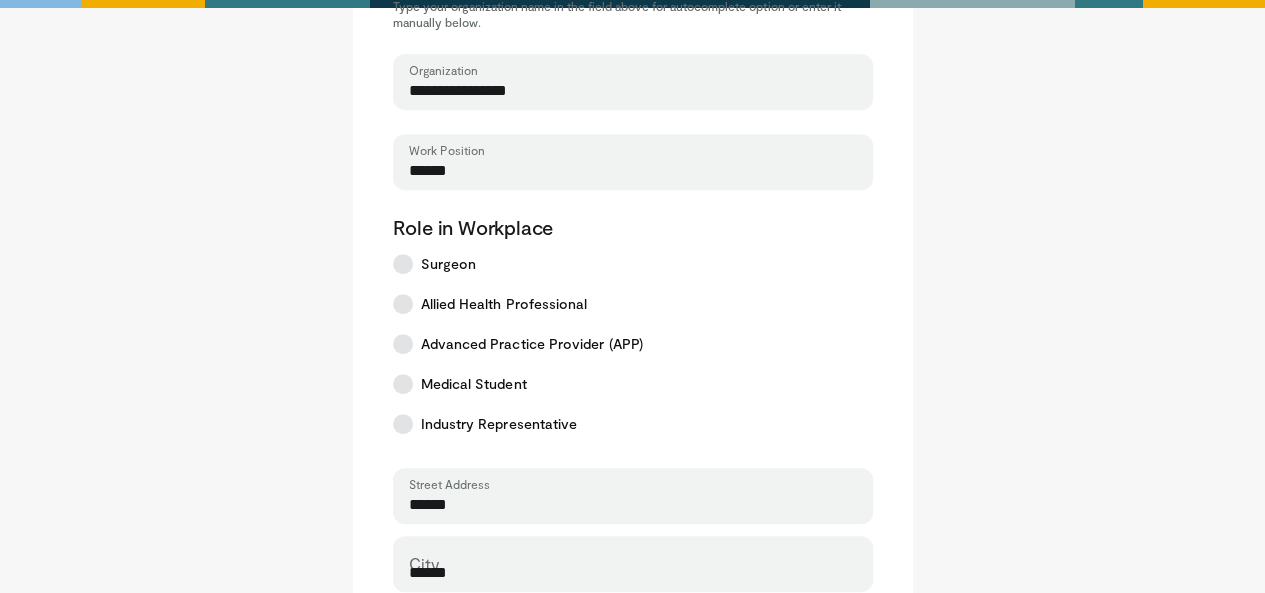 type on "*****" 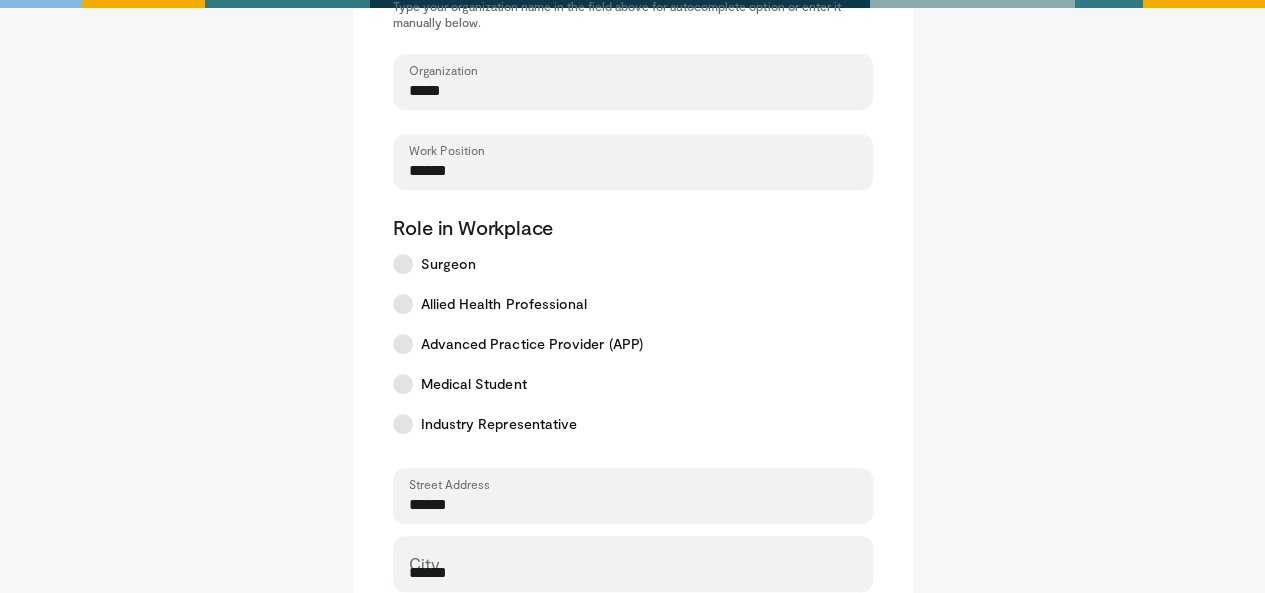 select on "**" 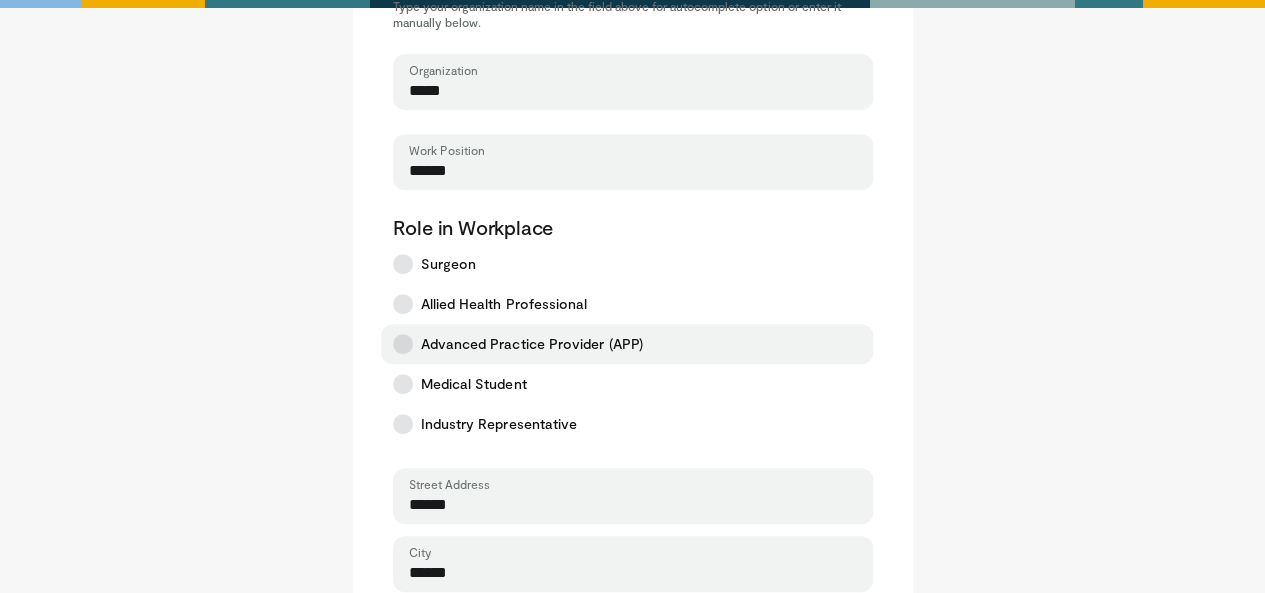 click on "Advanced Practice Provider (APP)" at bounding box center (627, 344) 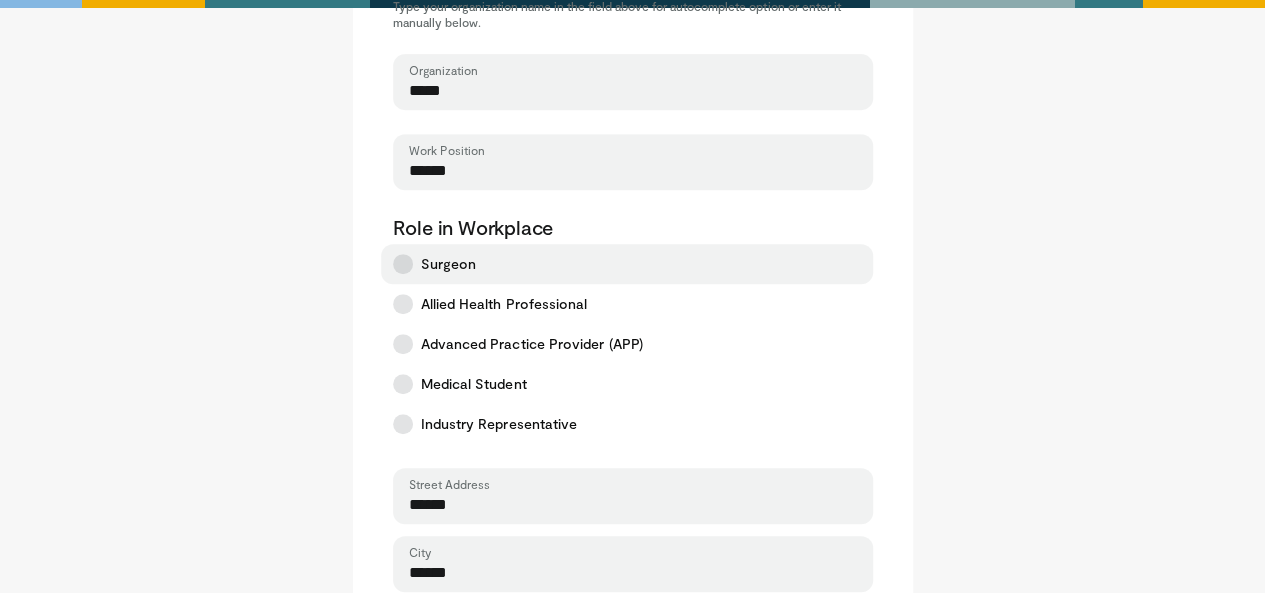 click at bounding box center [403, 264] 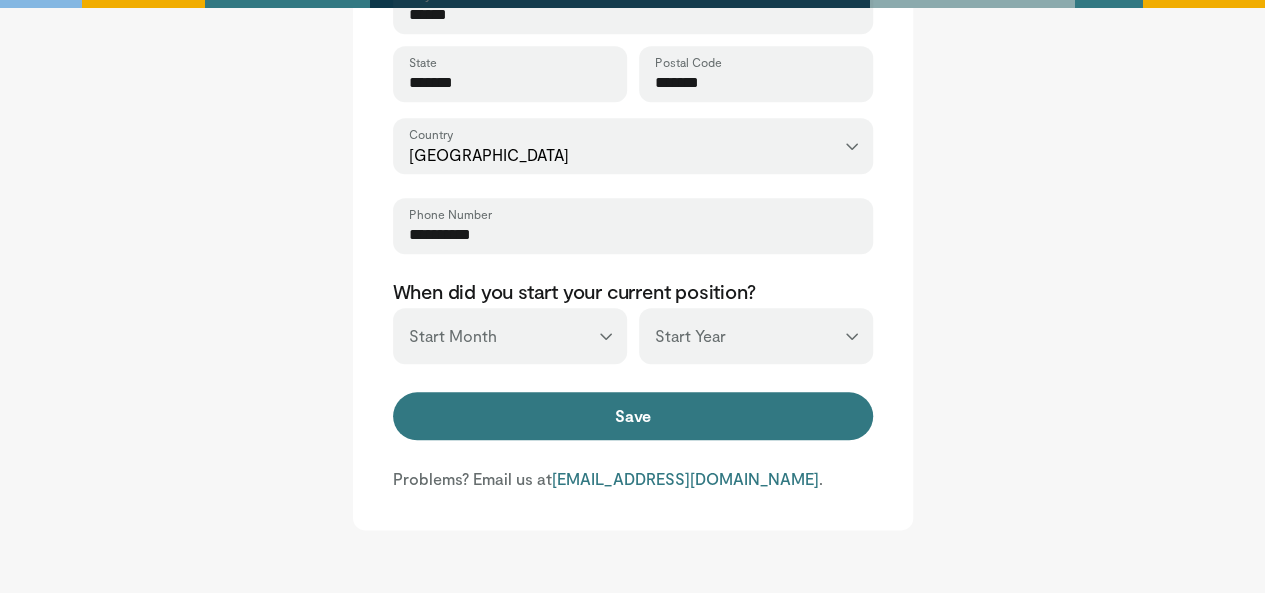 scroll, scrollTop: 938, scrollLeft: 0, axis: vertical 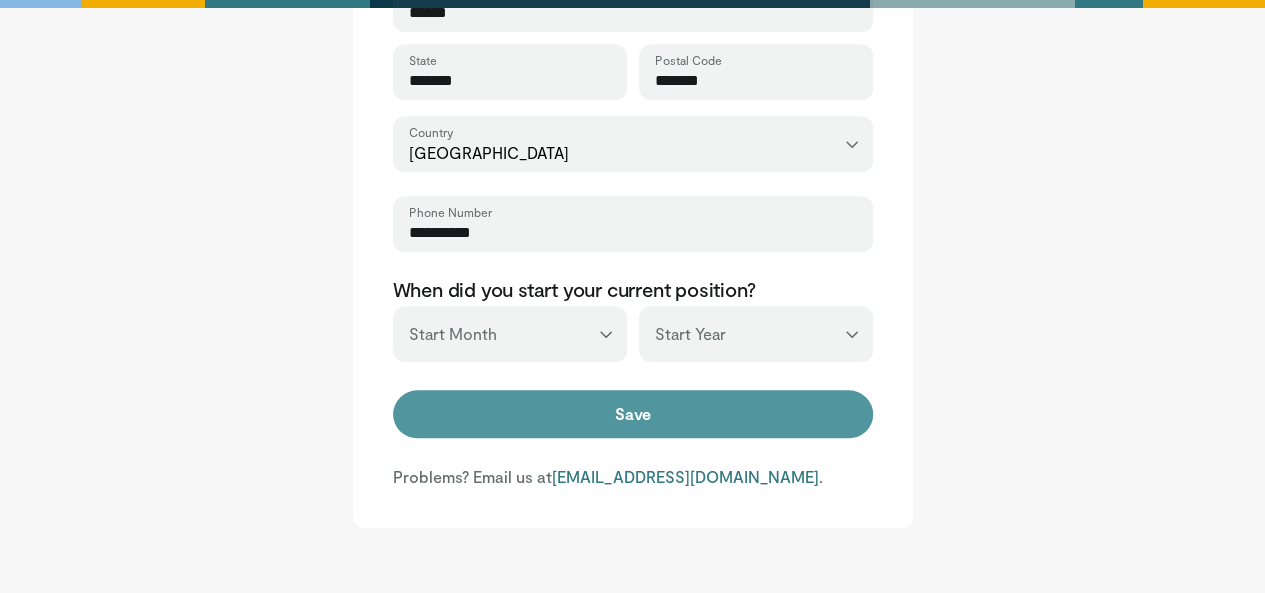 click on "Save" at bounding box center (633, 414) 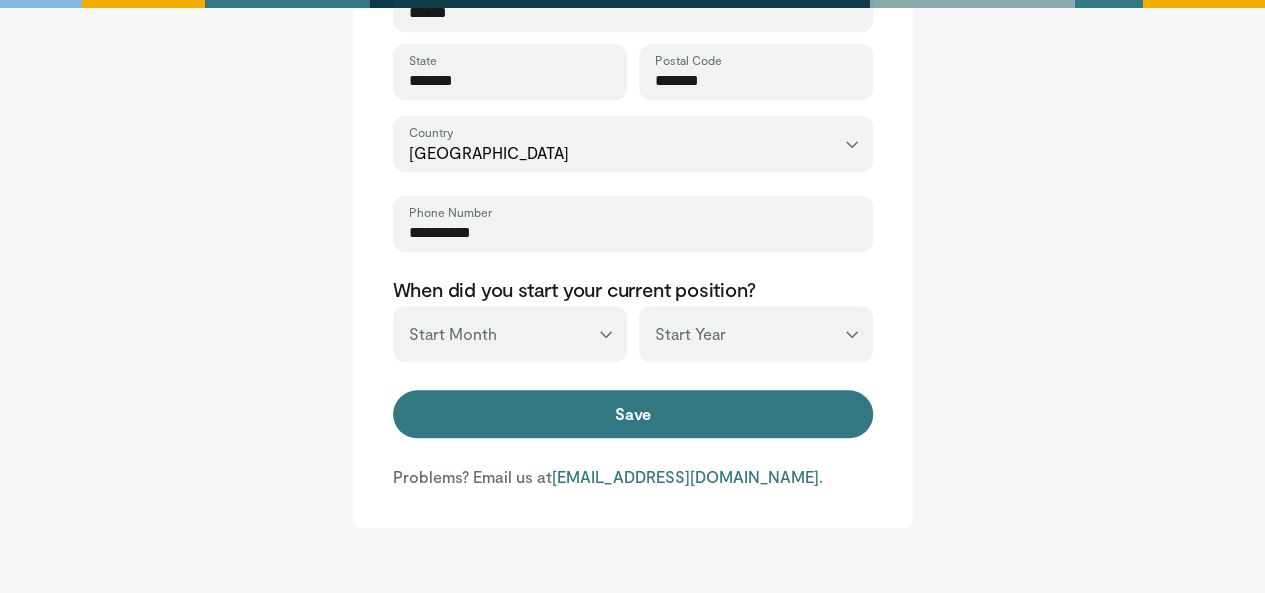 click on "***
*******
********
*****
*****
***
****
****
******
*********
*******
********
********" at bounding box center [510, 334] 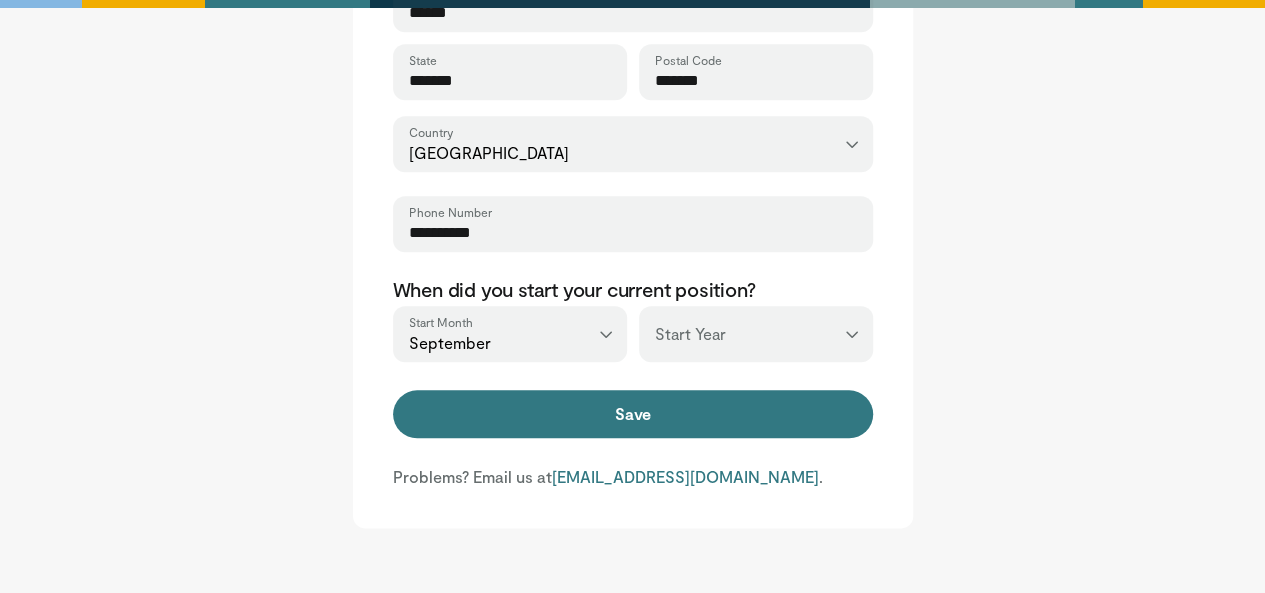 click on "***
****
****
****
****
****
****
****
****
****
****
****
****
****
****
****
****
****
****
****
****
****
****
****
****
****
****
****
****
**** **** **** **** ****" at bounding box center [756, 334] 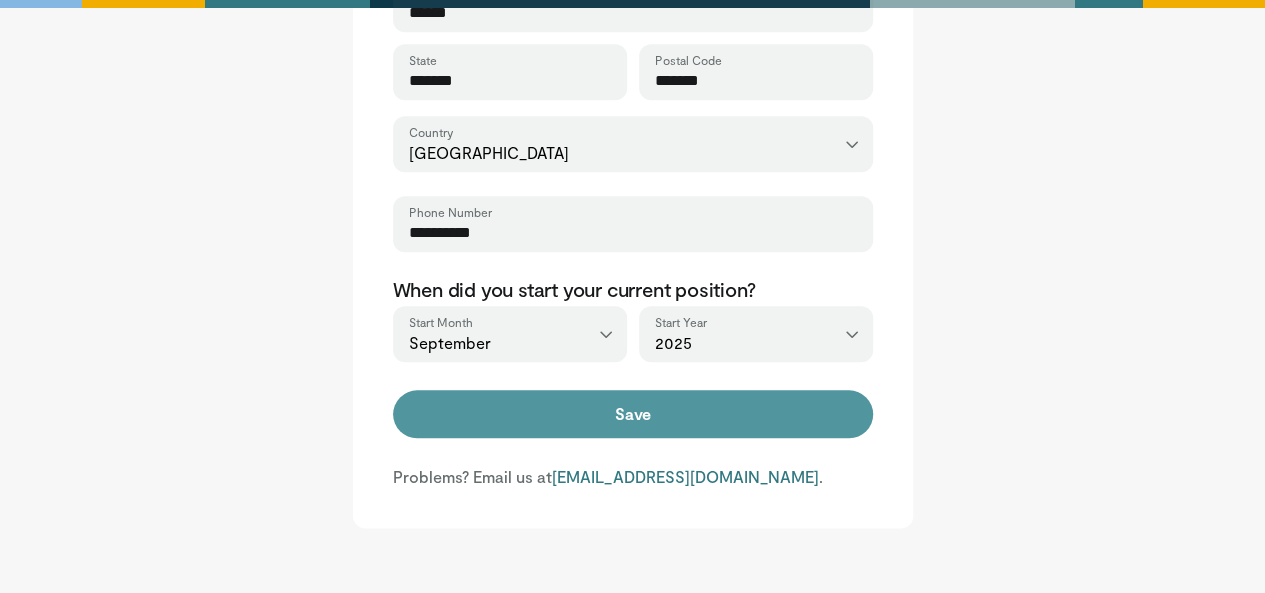 click on "Save" at bounding box center [633, 414] 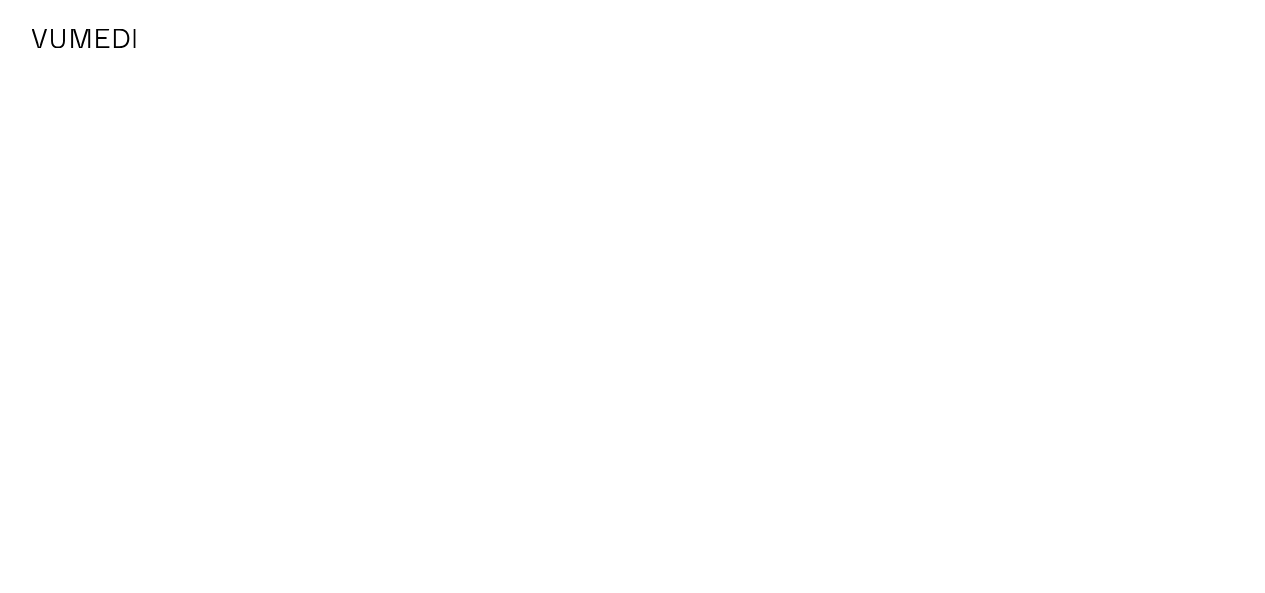 scroll, scrollTop: 0, scrollLeft: 0, axis: both 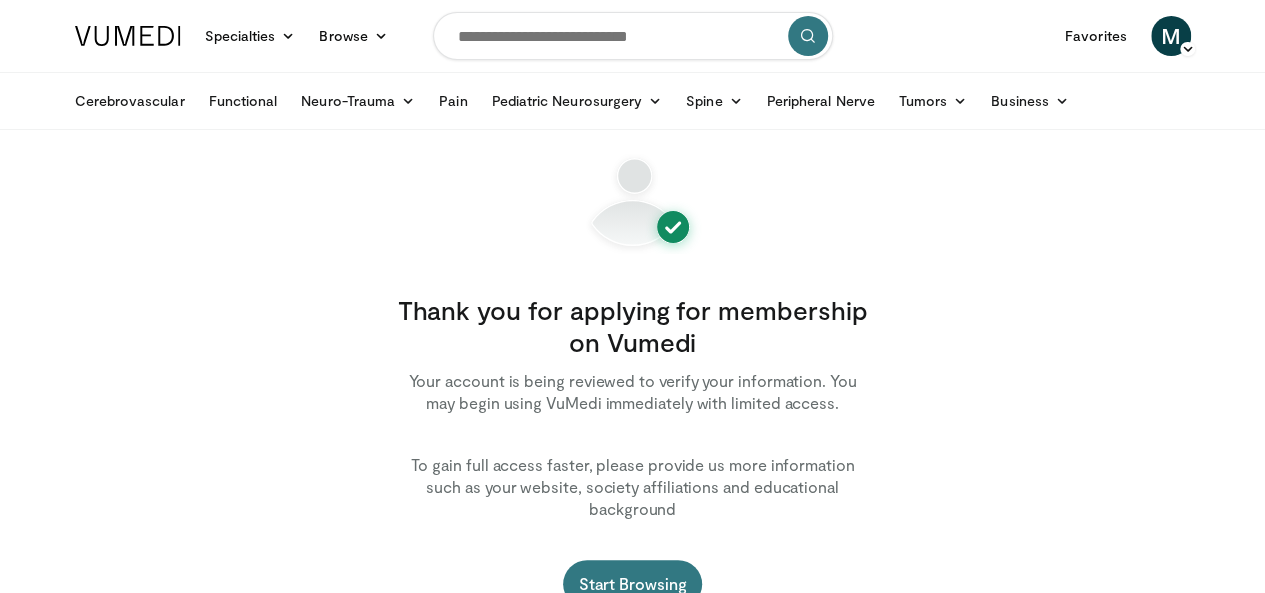 click at bounding box center (633, 36) 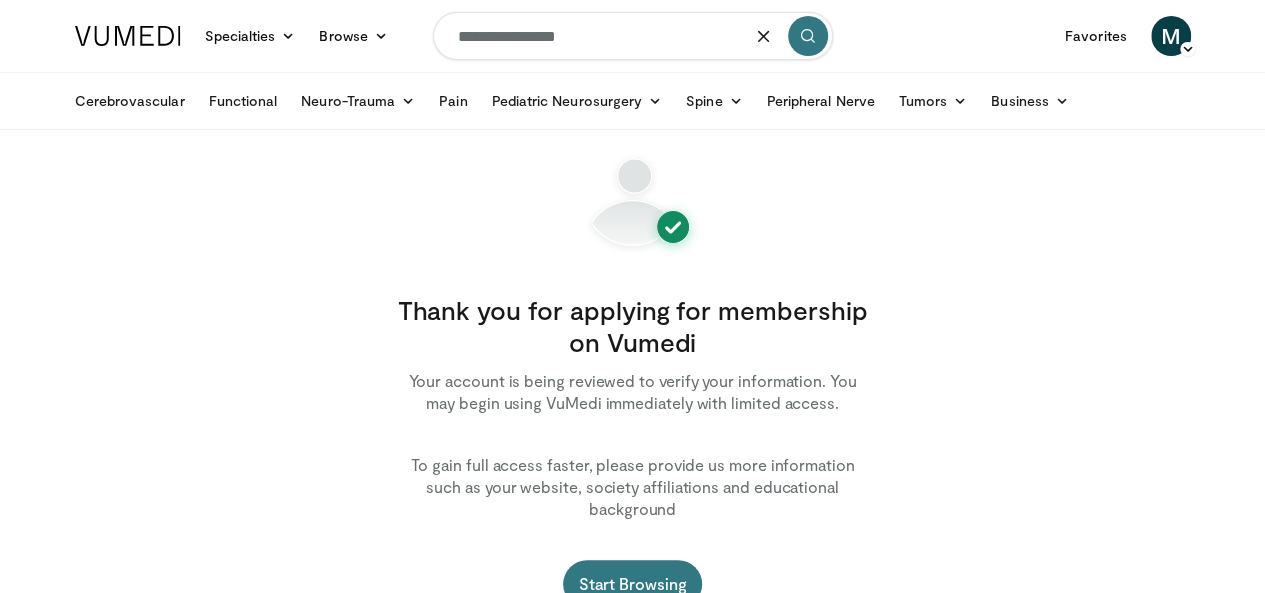 type on "**********" 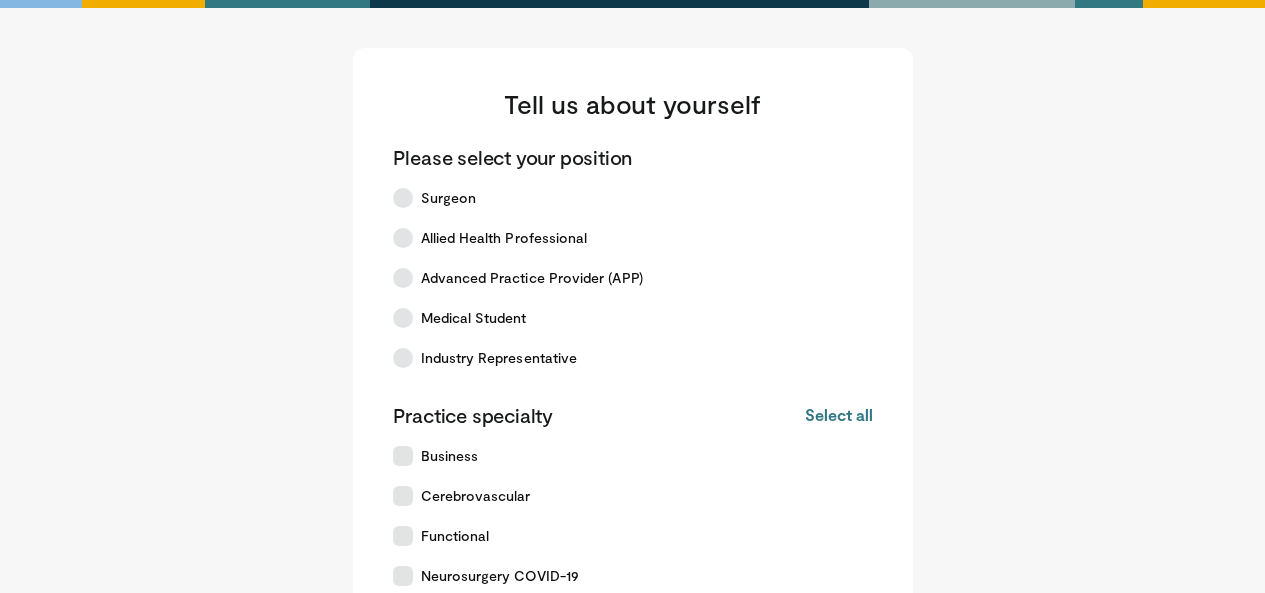 scroll, scrollTop: 320, scrollLeft: 0, axis: vertical 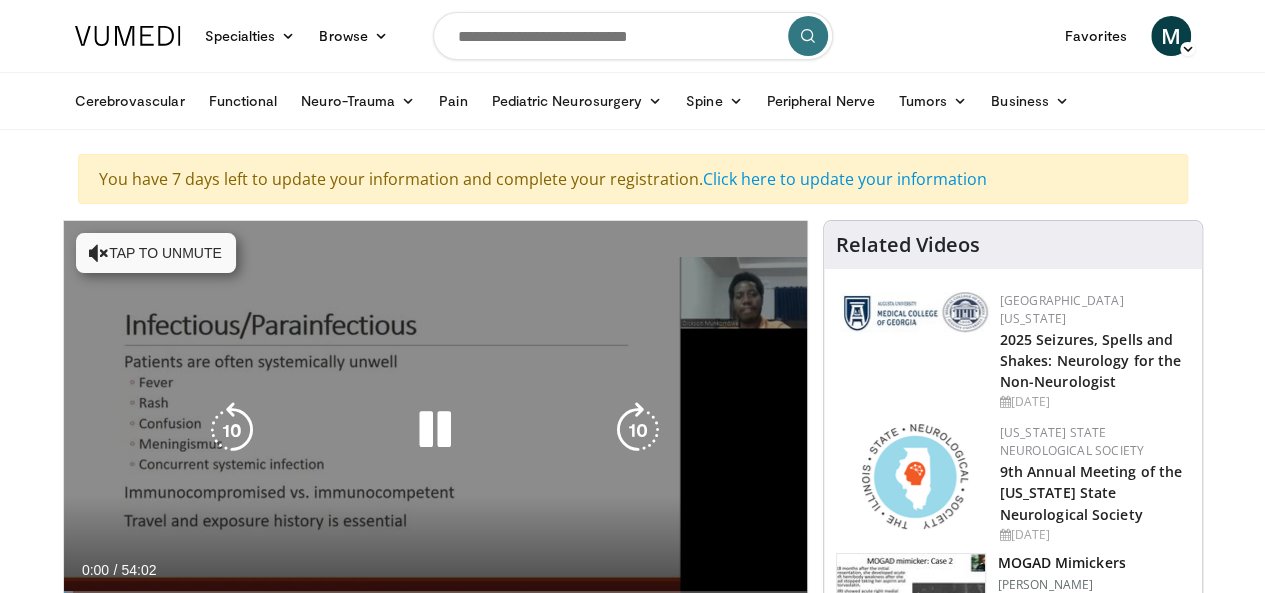 click at bounding box center (99, 253) 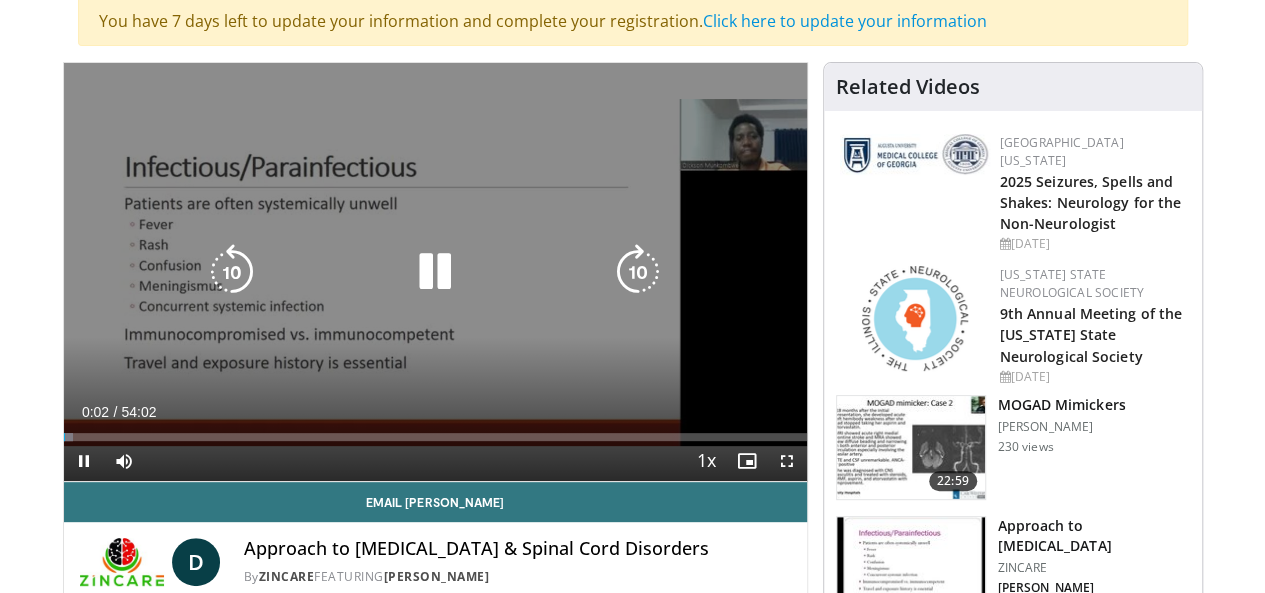 scroll, scrollTop: 160, scrollLeft: 0, axis: vertical 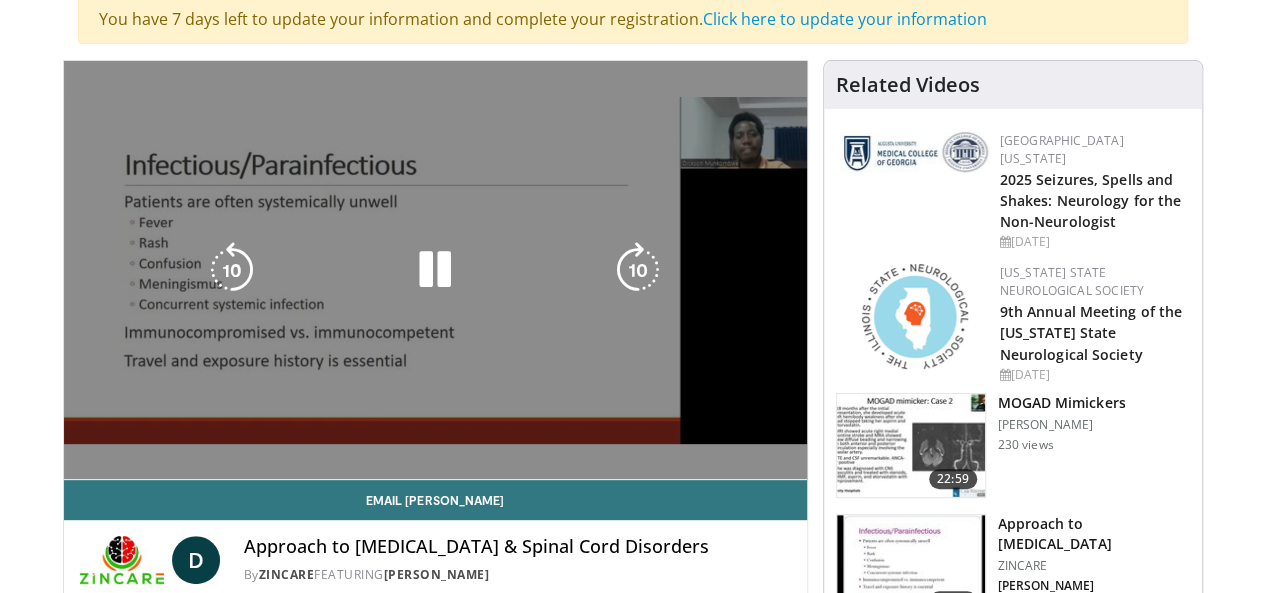 drag, startPoint x: 805, startPoint y: 495, endPoint x: 225, endPoint y: 332, distance: 602.4691 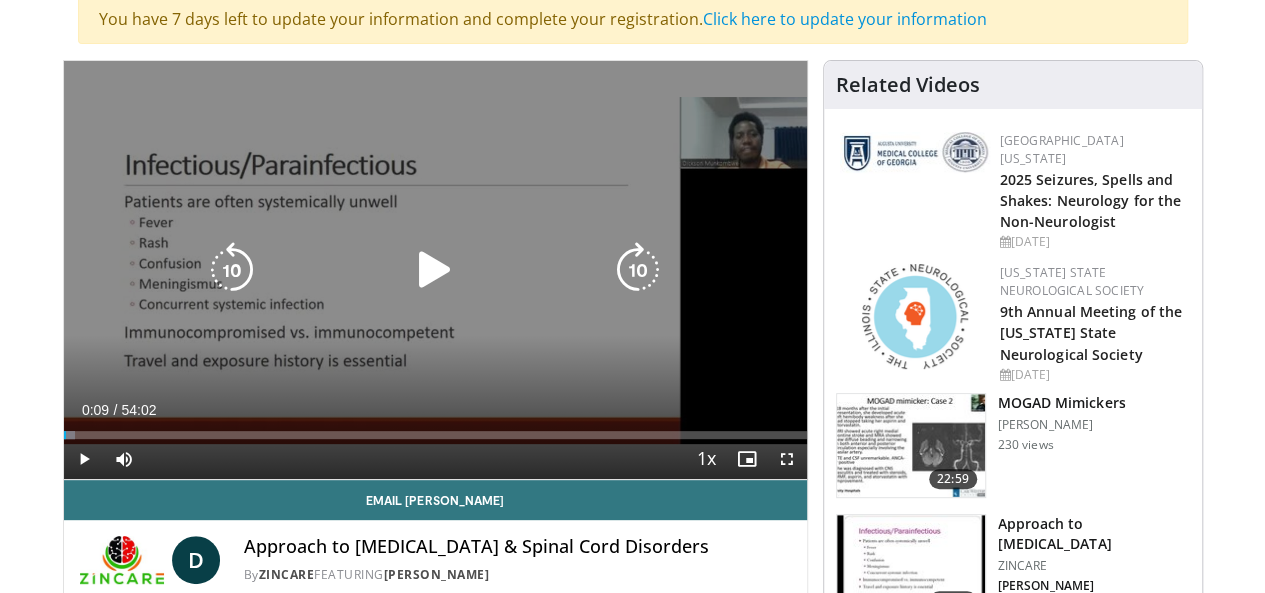 click on "10 seconds
Tap to unmute" at bounding box center (435, 270) 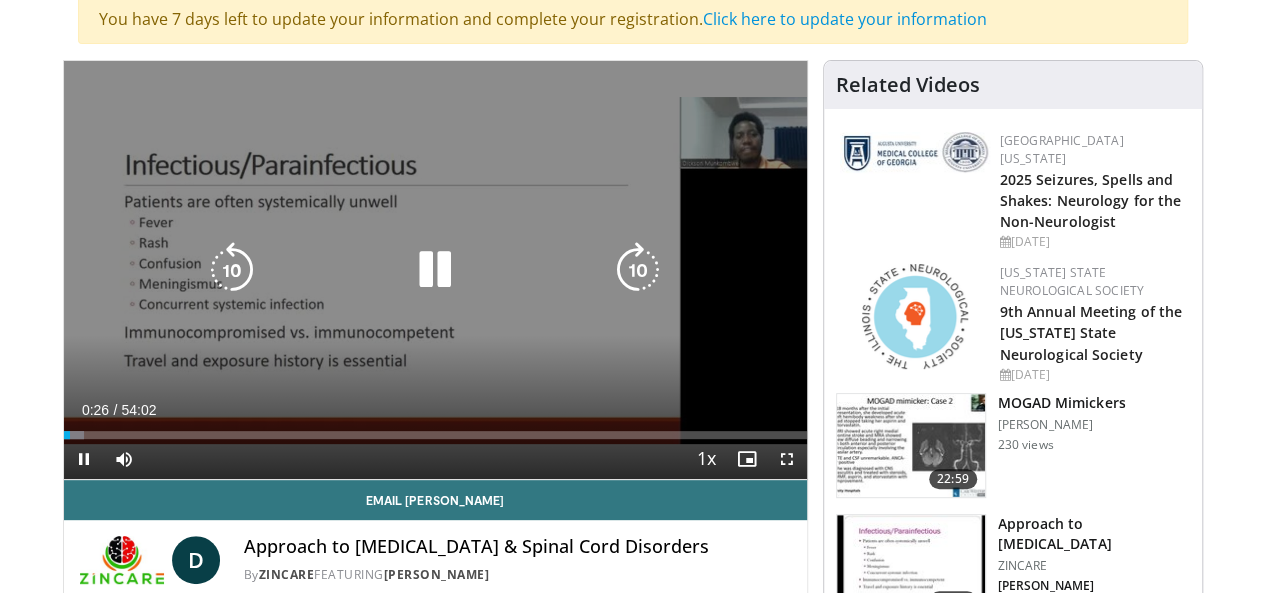 click at bounding box center (435, 270) 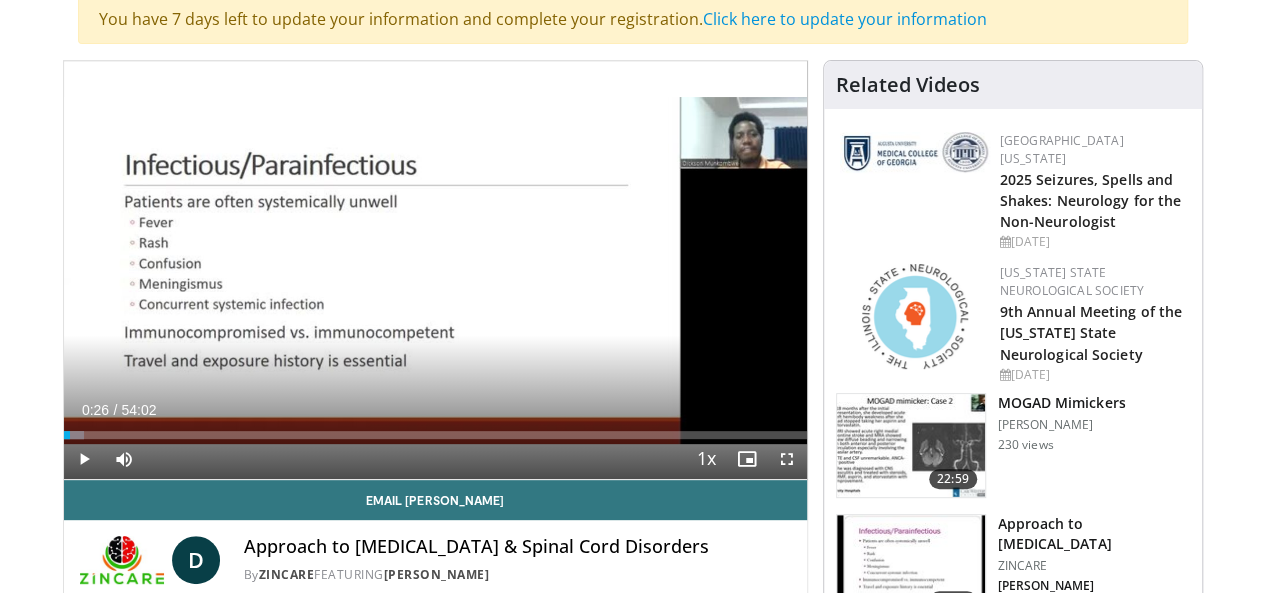 click on "10 seconds
Tap to unmute" at bounding box center [435, 270] 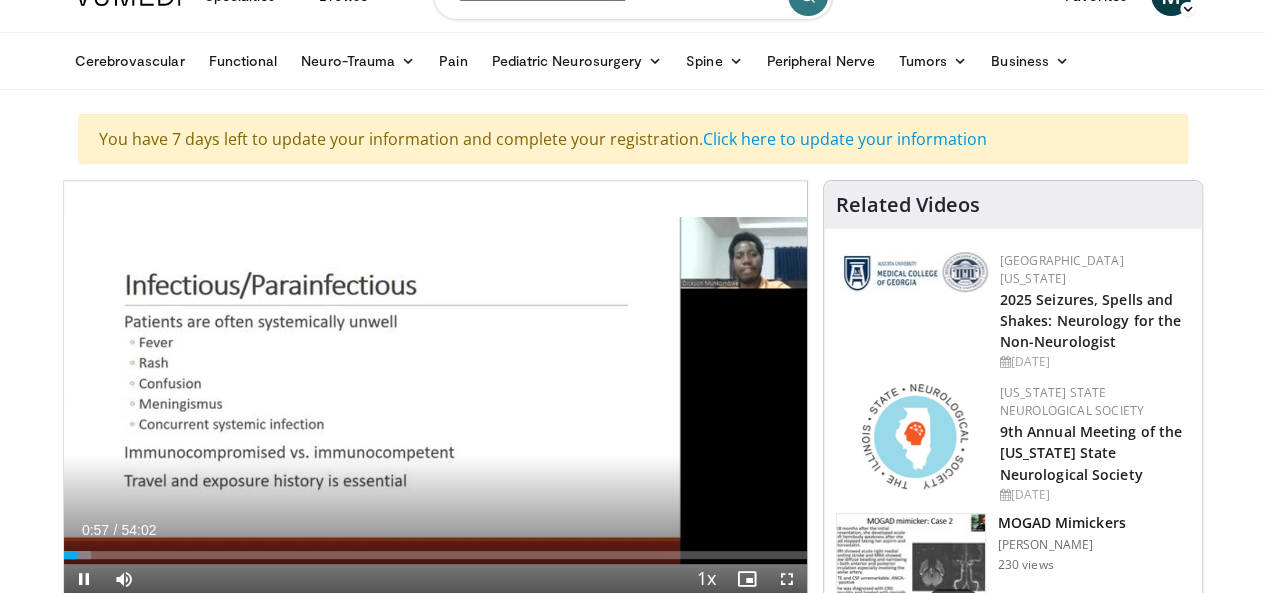 scroll, scrollTop: 80, scrollLeft: 0, axis: vertical 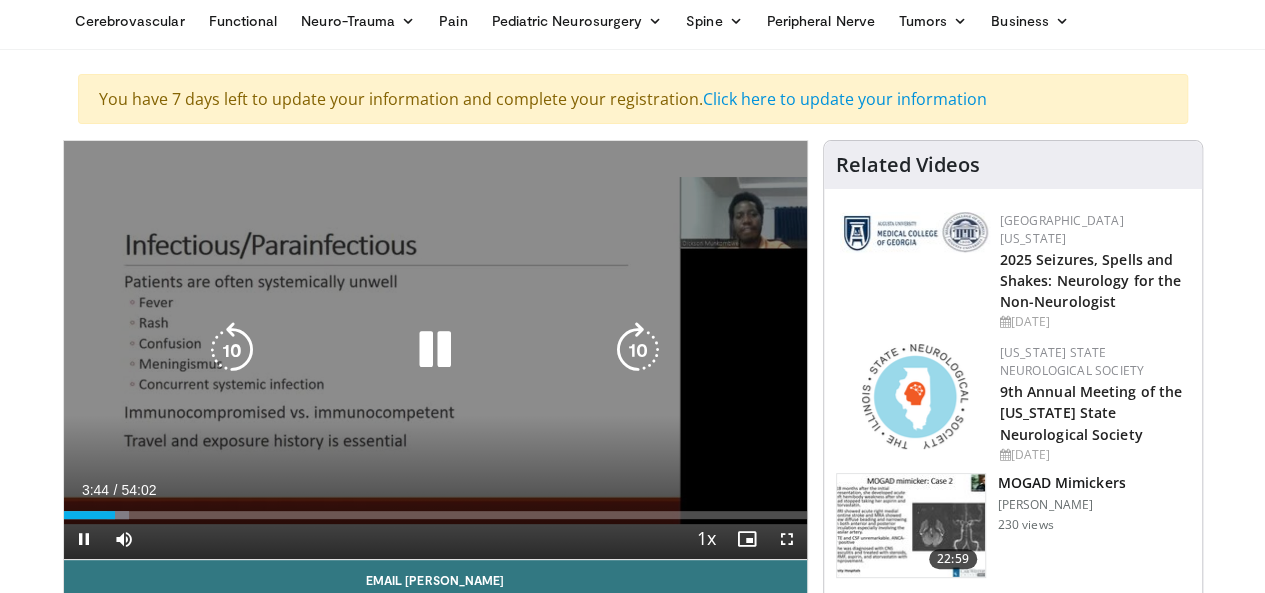 click at bounding box center (435, 350) 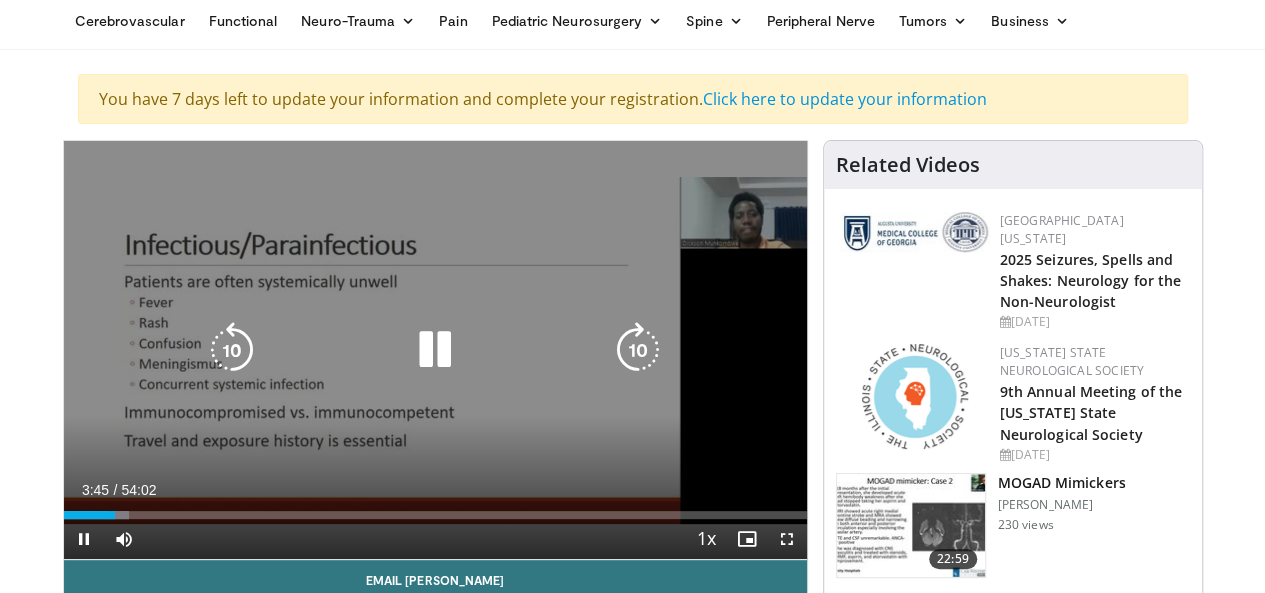 click at bounding box center [435, 350] 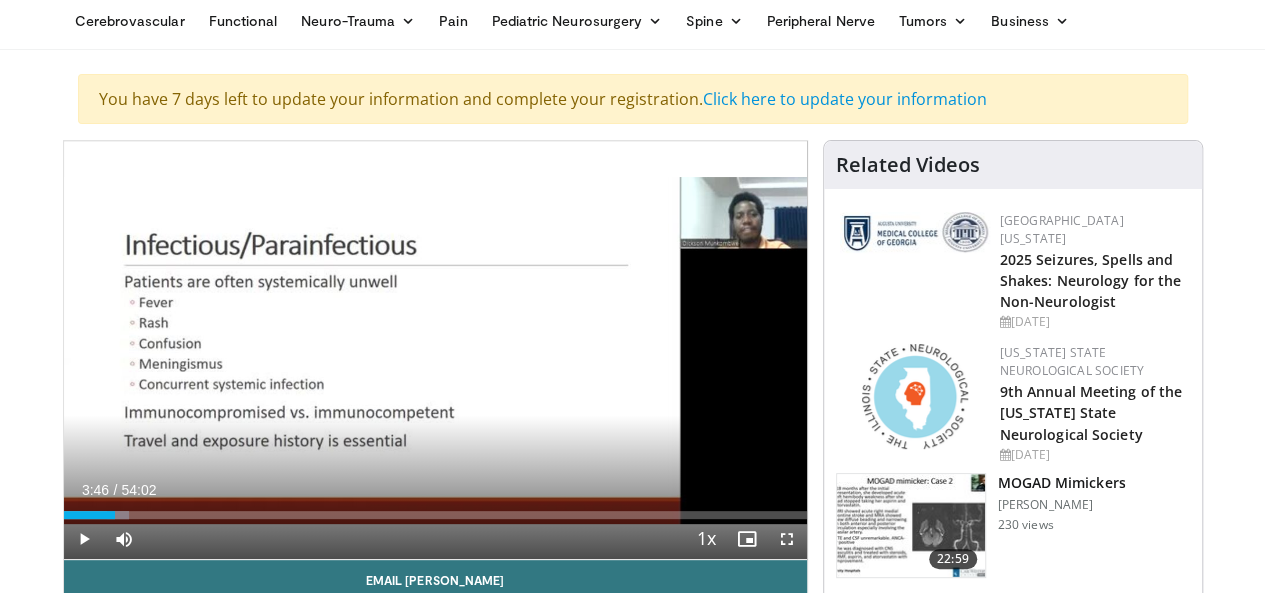 click on "10 seconds
Tap to unmute" at bounding box center [435, 350] 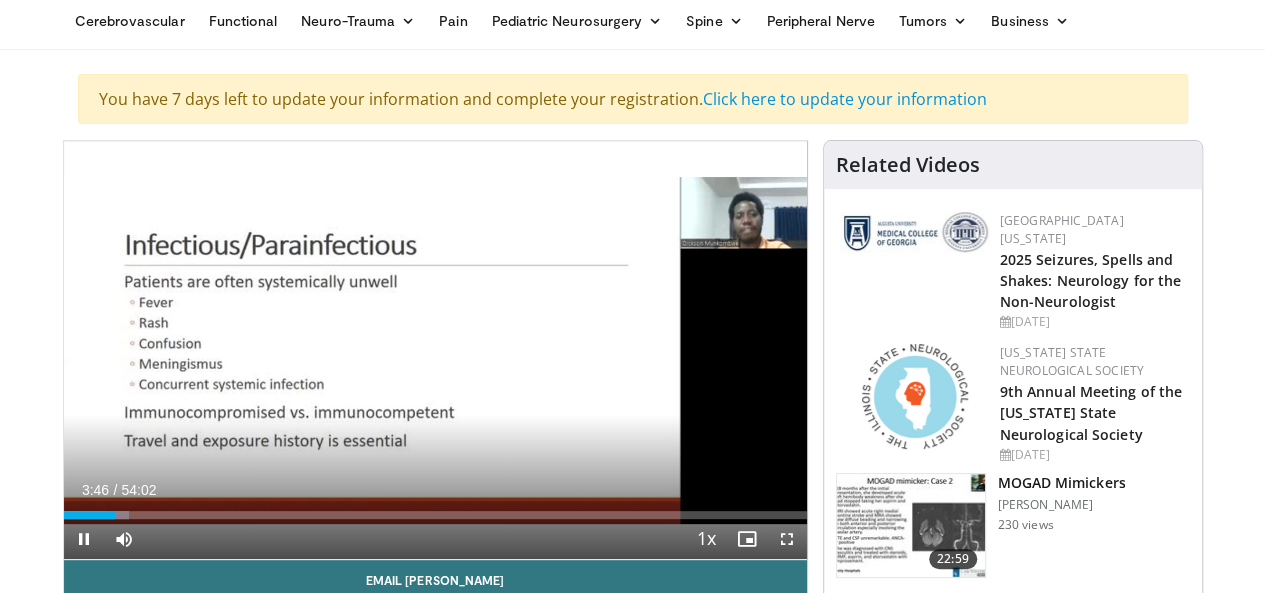 click on "10 seconds
Tap to unmute" at bounding box center [435, 350] 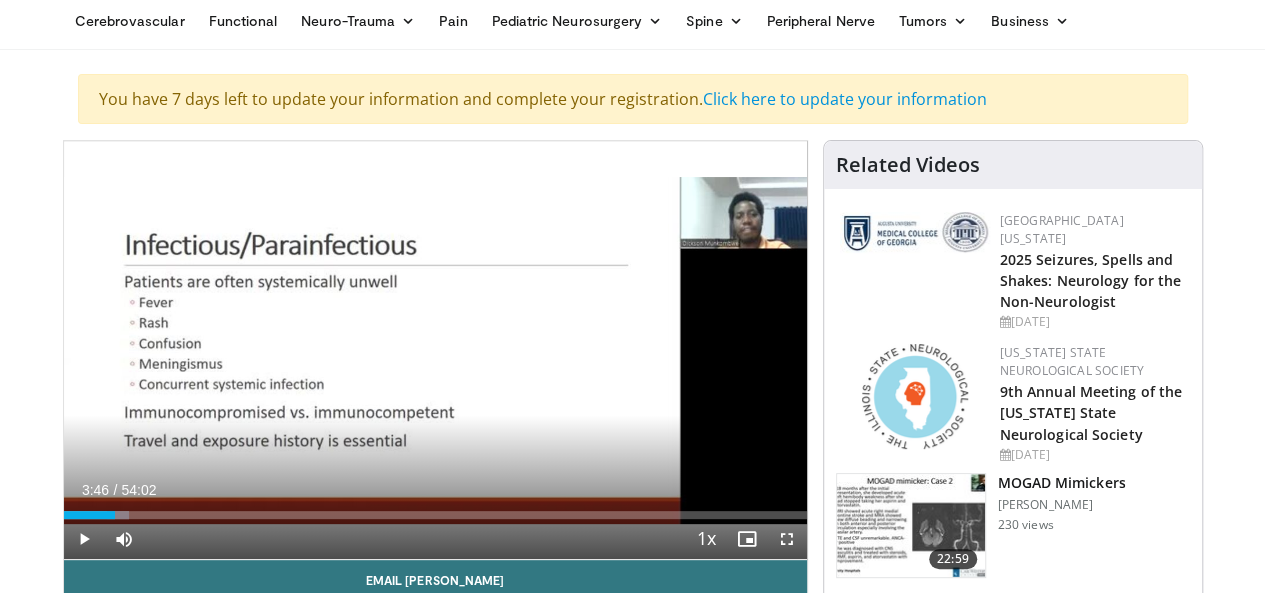 click on "10 seconds
Tap to unmute" at bounding box center [435, 350] 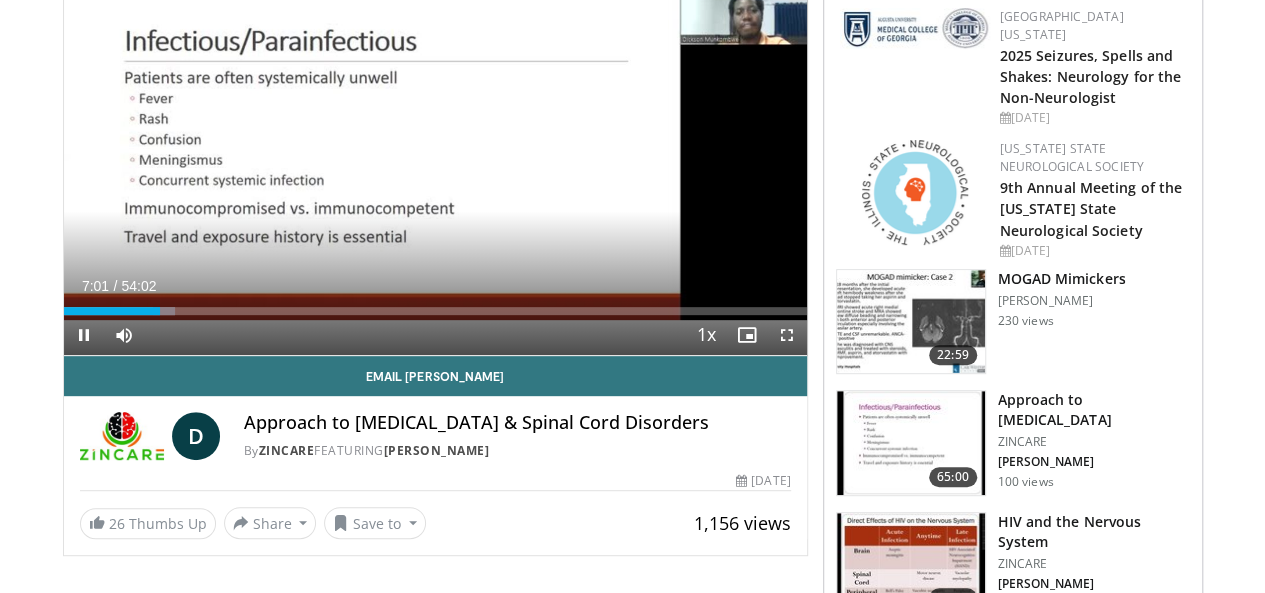 scroll, scrollTop: 280, scrollLeft: 0, axis: vertical 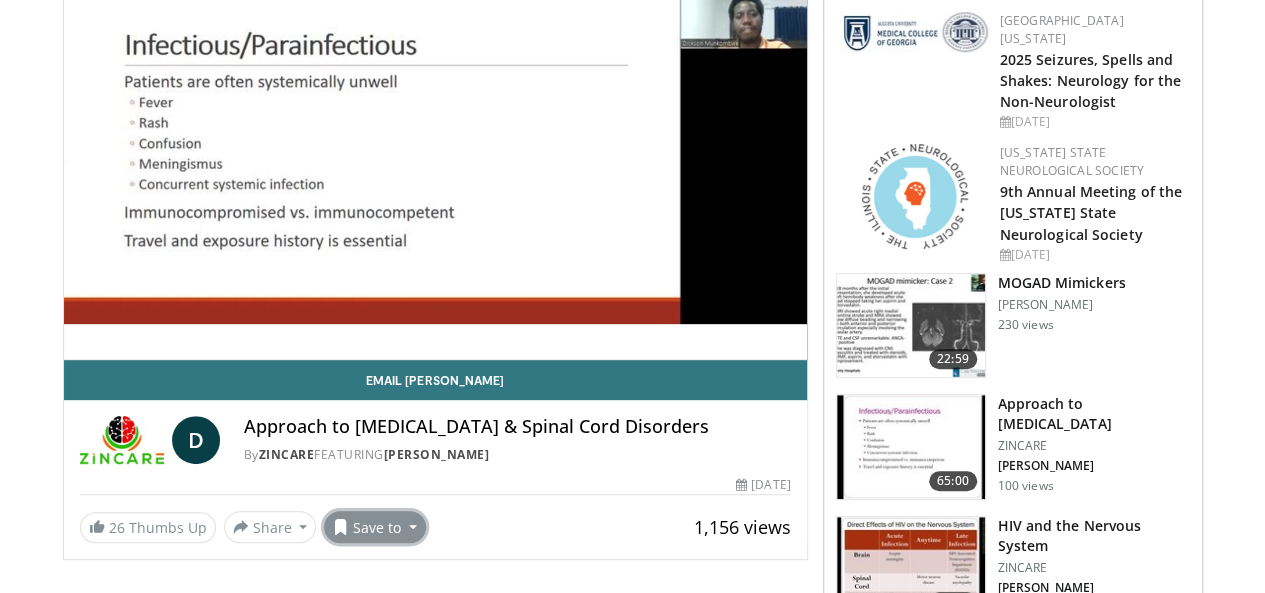 click on "Save to" at bounding box center (375, 527) 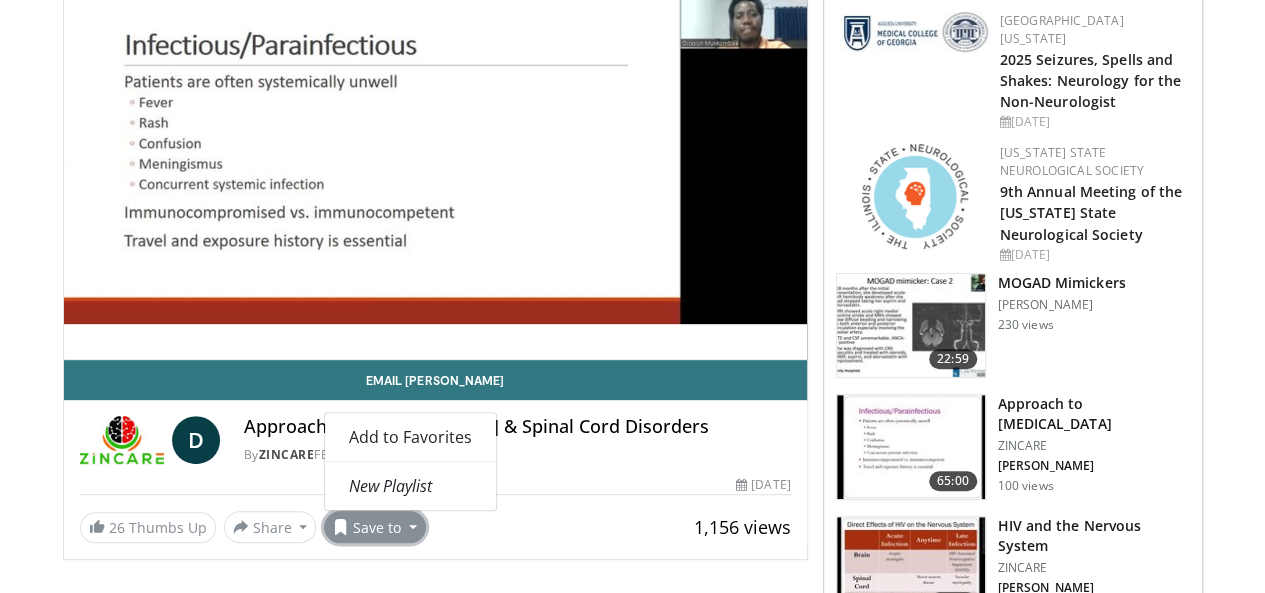 click on "26
Thumbs Up
Share Approach to Paraplegia & ...
×
Enter one or more e-mail addresses, each in a new line
Message
Send
Close
Share
E-mail
Tweet
Share
Save to
Add to Favorites
New Playlist
New Playlist
×
Title
Description" at bounding box center (435, 527) 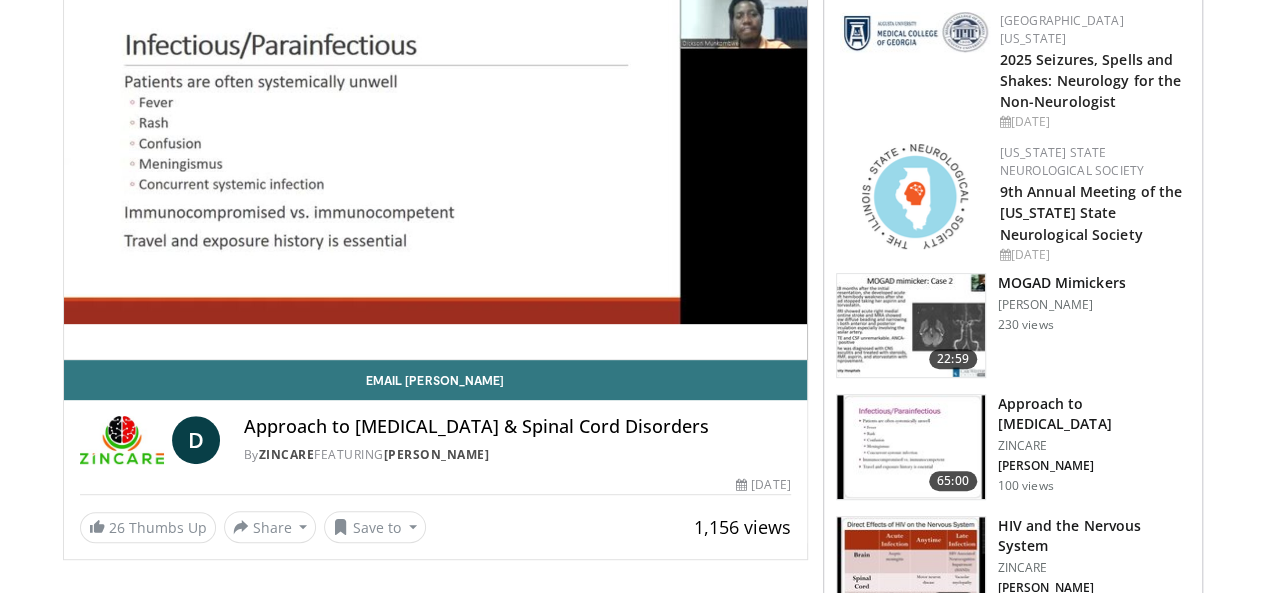click on "Approach to [MEDICAL_DATA] & Spinal Cord Disorders" at bounding box center [517, 427] 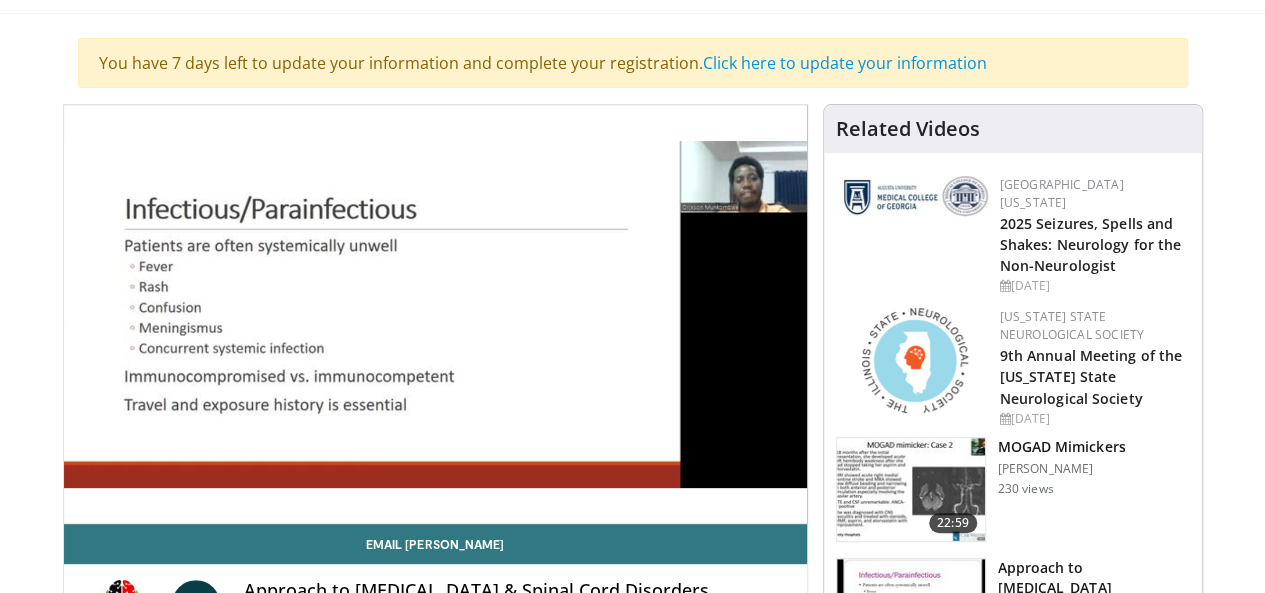 scroll, scrollTop: 80, scrollLeft: 0, axis: vertical 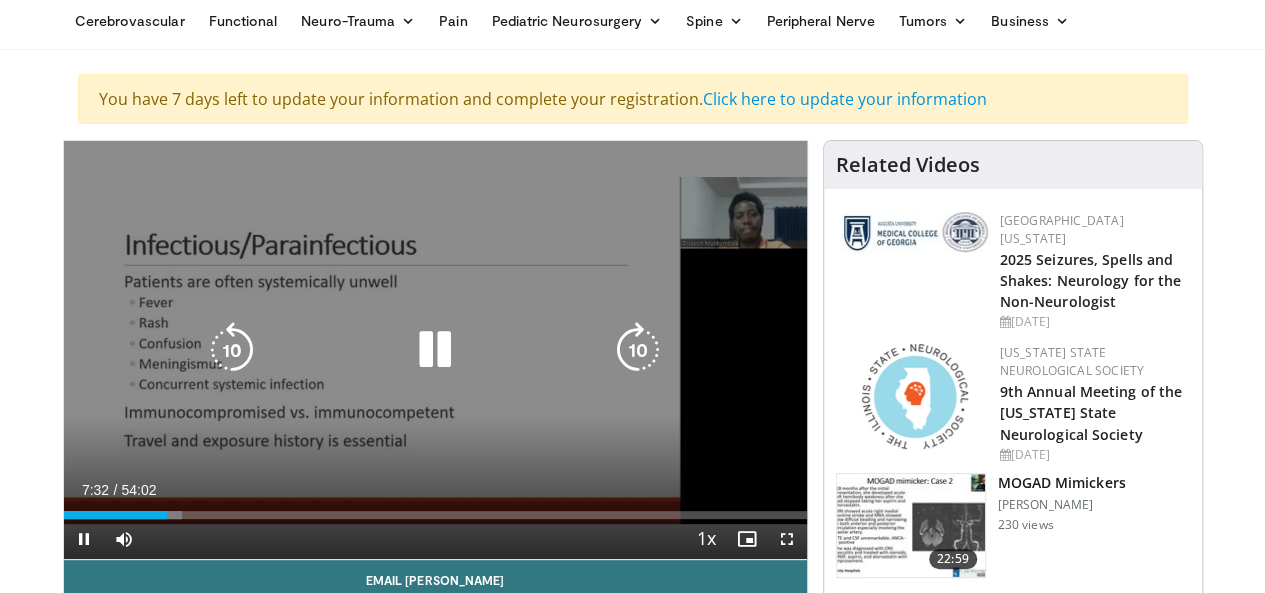 click on "10 seconds
Tap to unmute" at bounding box center [435, 350] 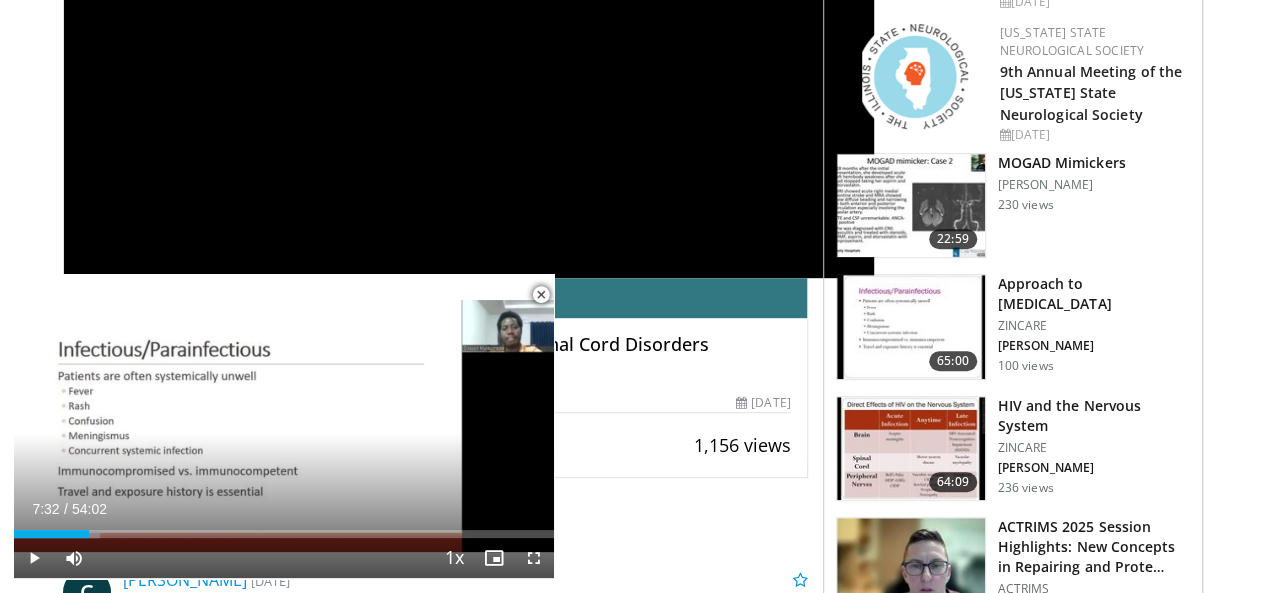 scroll, scrollTop: 480, scrollLeft: 0, axis: vertical 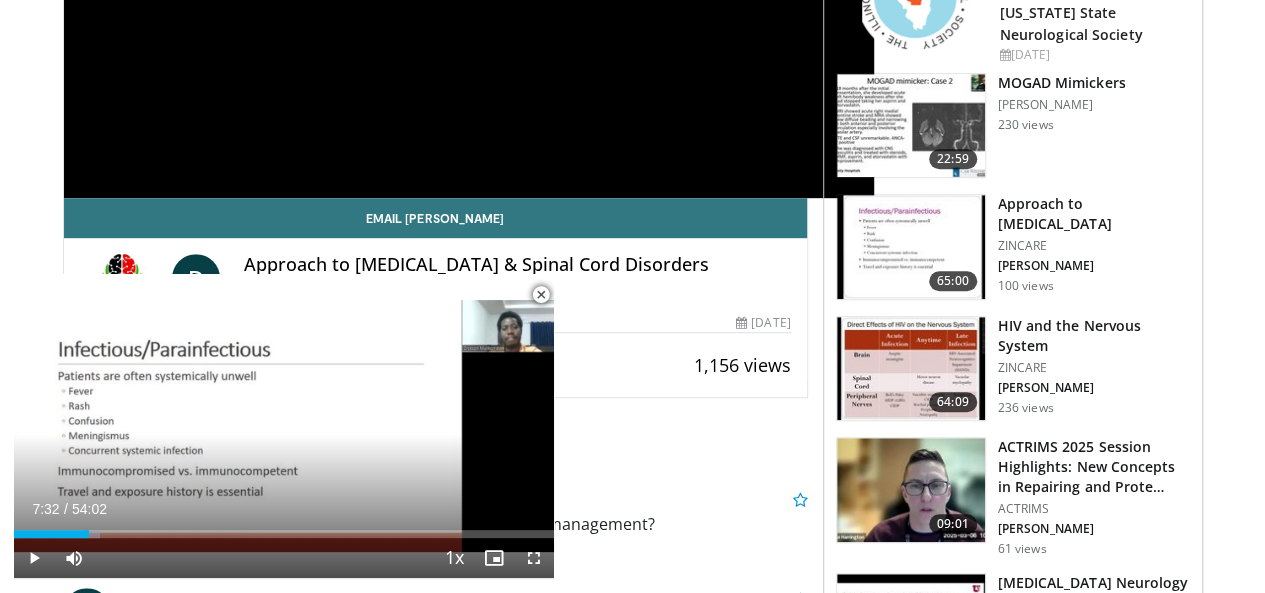 click at bounding box center (541, 295) 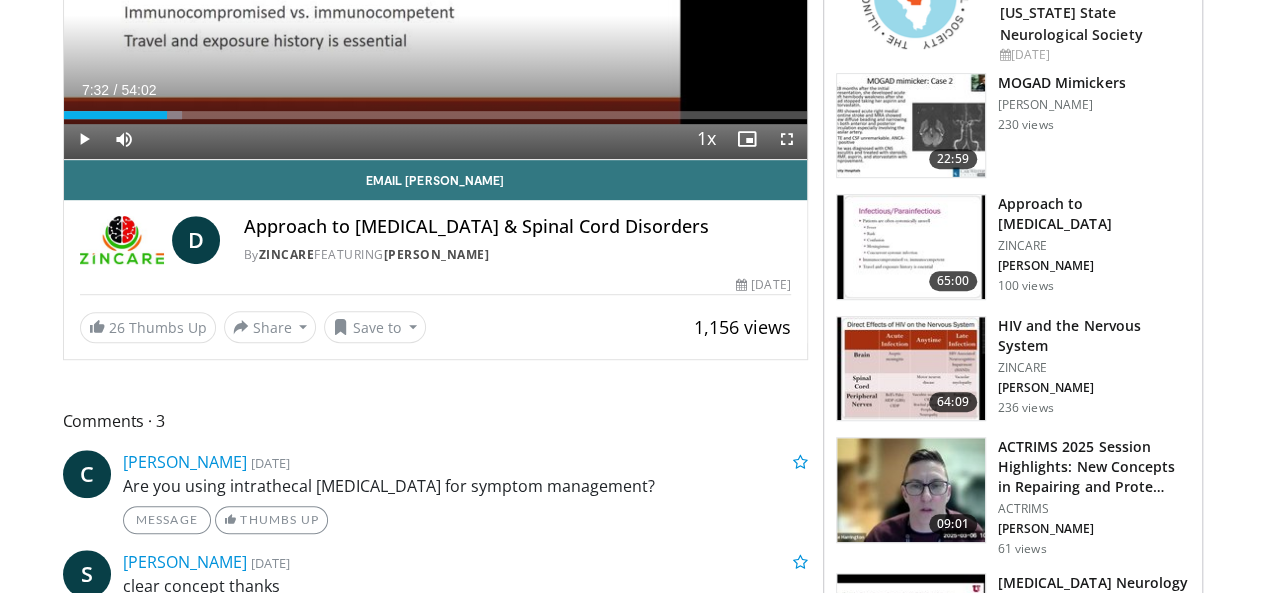 scroll, scrollTop: 486, scrollLeft: 0, axis: vertical 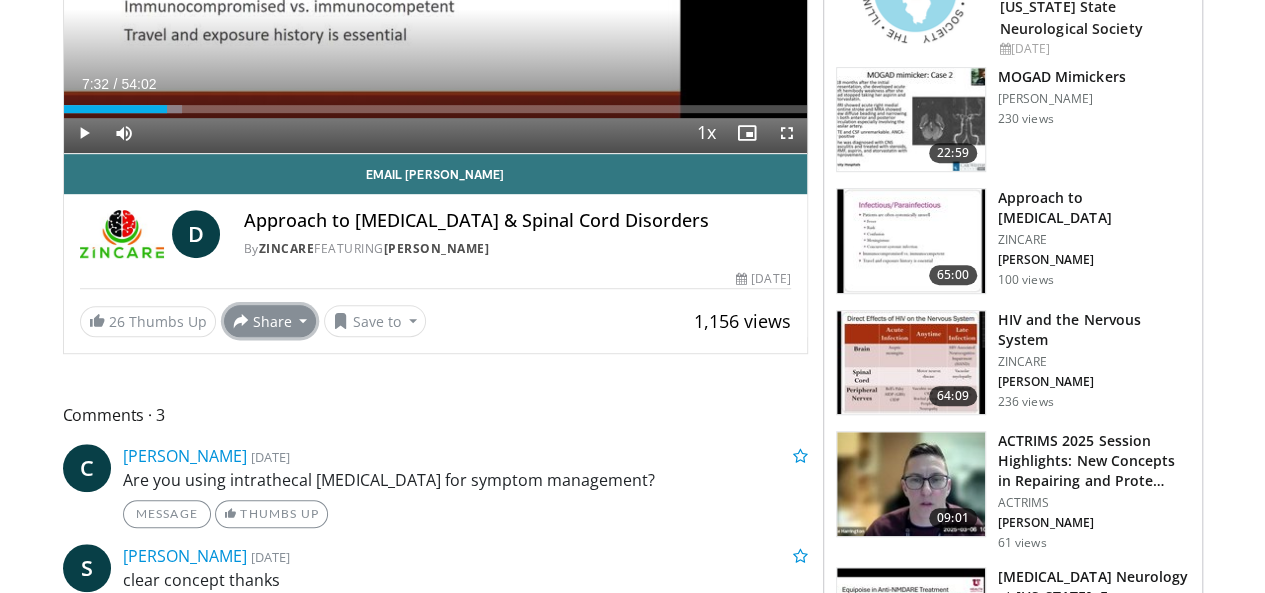 click on "Share" at bounding box center (270, 321) 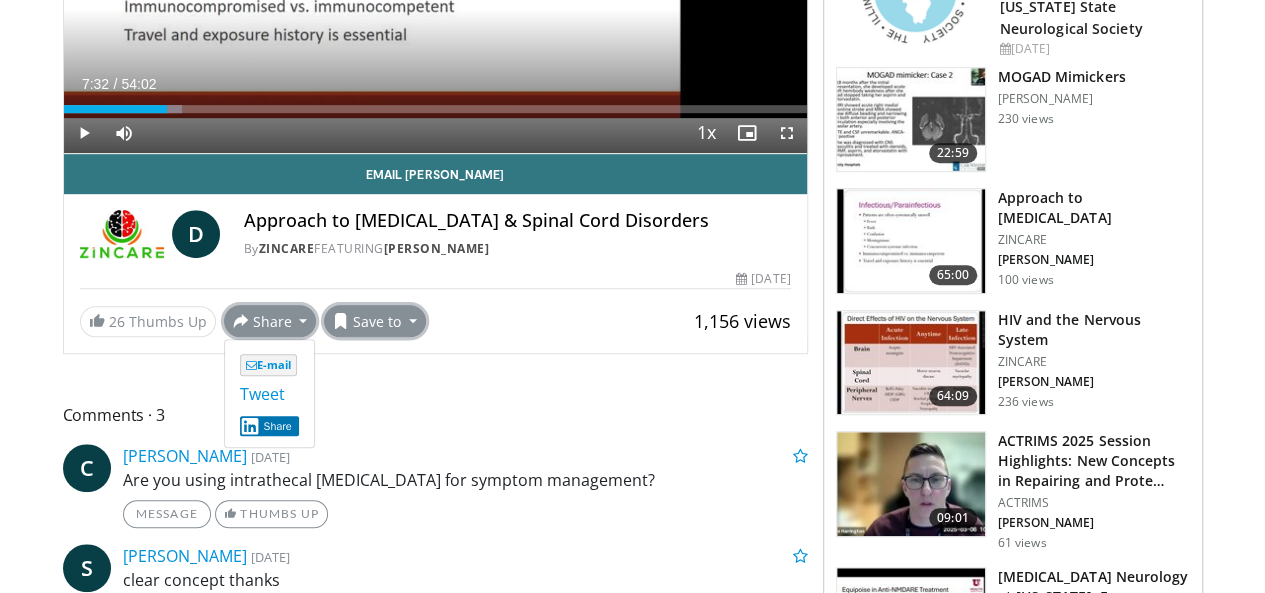 click on "Save to" at bounding box center (375, 321) 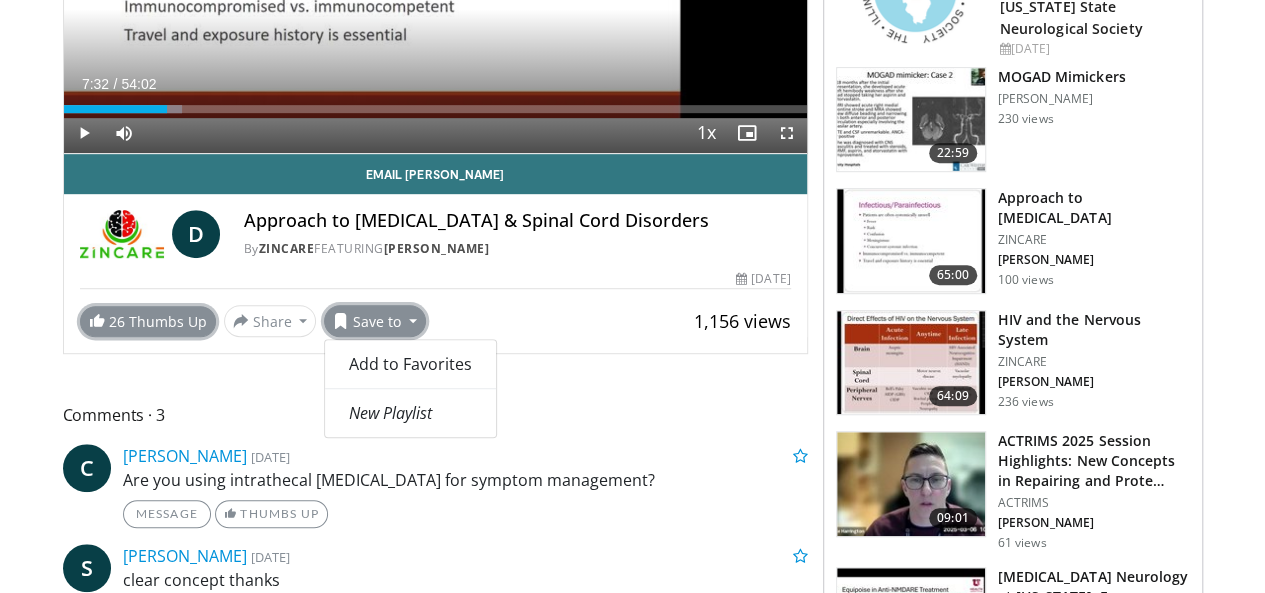click on "26
Thumbs Up" at bounding box center (148, 321) 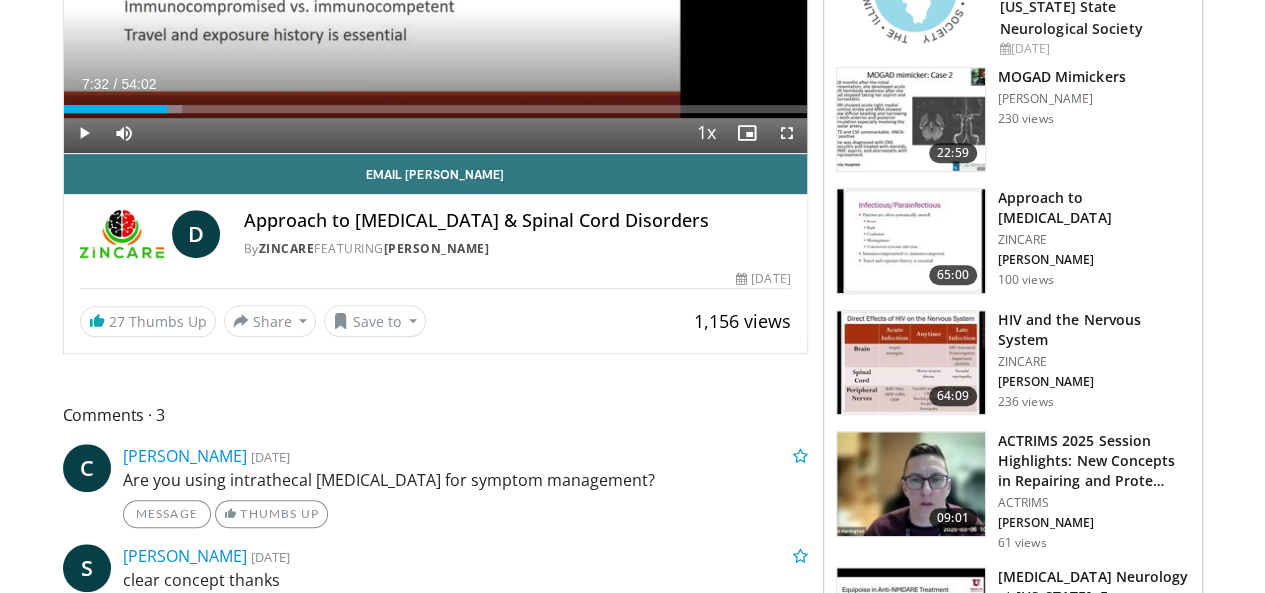 click on "D" at bounding box center [196, 234] 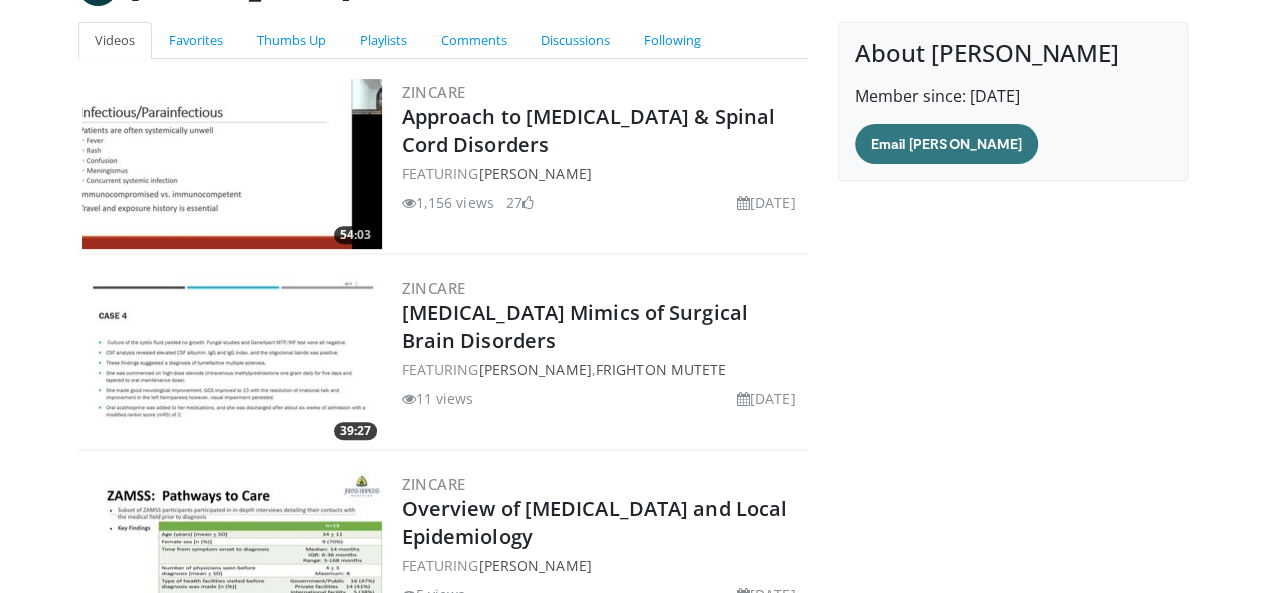 scroll, scrollTop: 280, scrollLeft: 0, axis: vertical 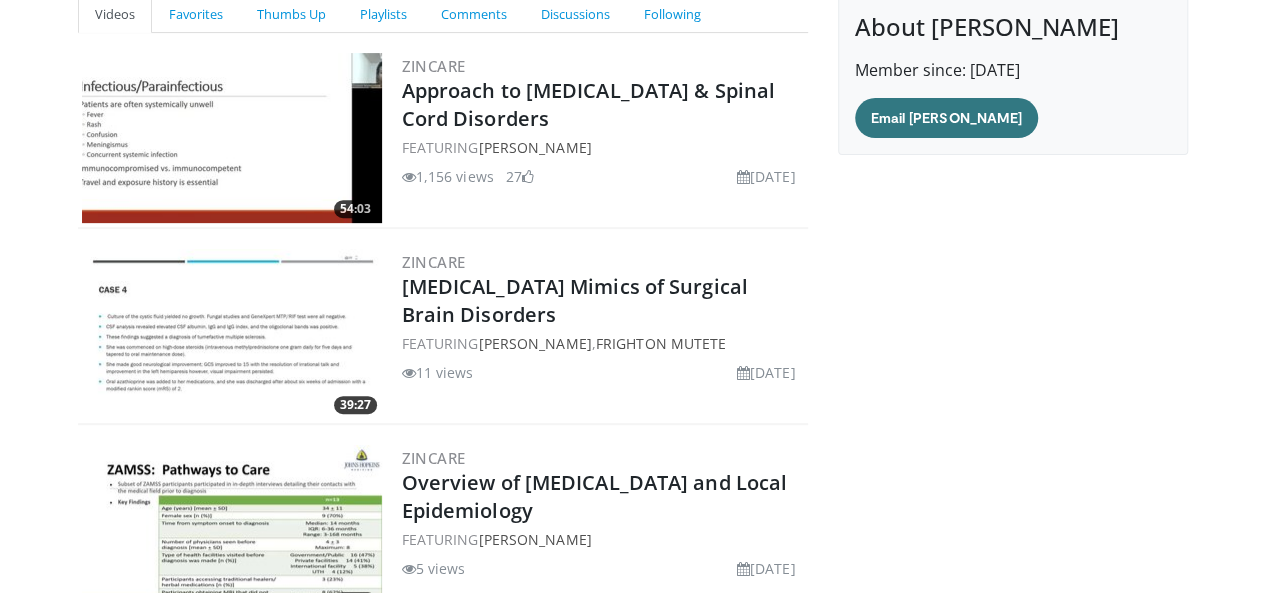 click on "Specialties
Adult & Family Medicine
Allergy, Asthma, Immunology
Anesthesiology
Cardiology
Dental
Dermatology
Endocrinology
Gastroenterology & Hepatology
General Surgery
Hematology & Oncology
Infectious Disease
Nephrology
Neurology
Neurosurgery
Obstetrics & Gynecology
Ophthalmology
Oral Maxillofacial
Orthopaedics
Otolaryngology
Pediatrics
Plastic Surgery
Podiatry
Psychiatry
Pulmonology
Radiation Oncology
Radiology
Rheumatology
Urology" at bounding box center (632, 277) 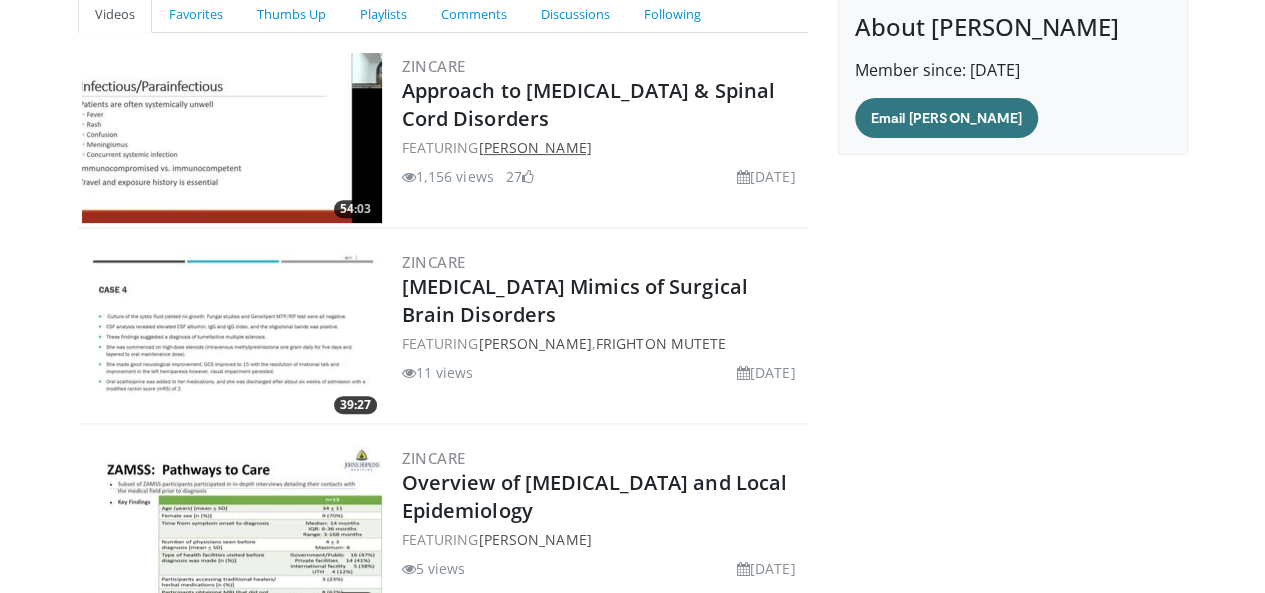 click on "[PERSON_NAME]" at bounding box center [534, 147] 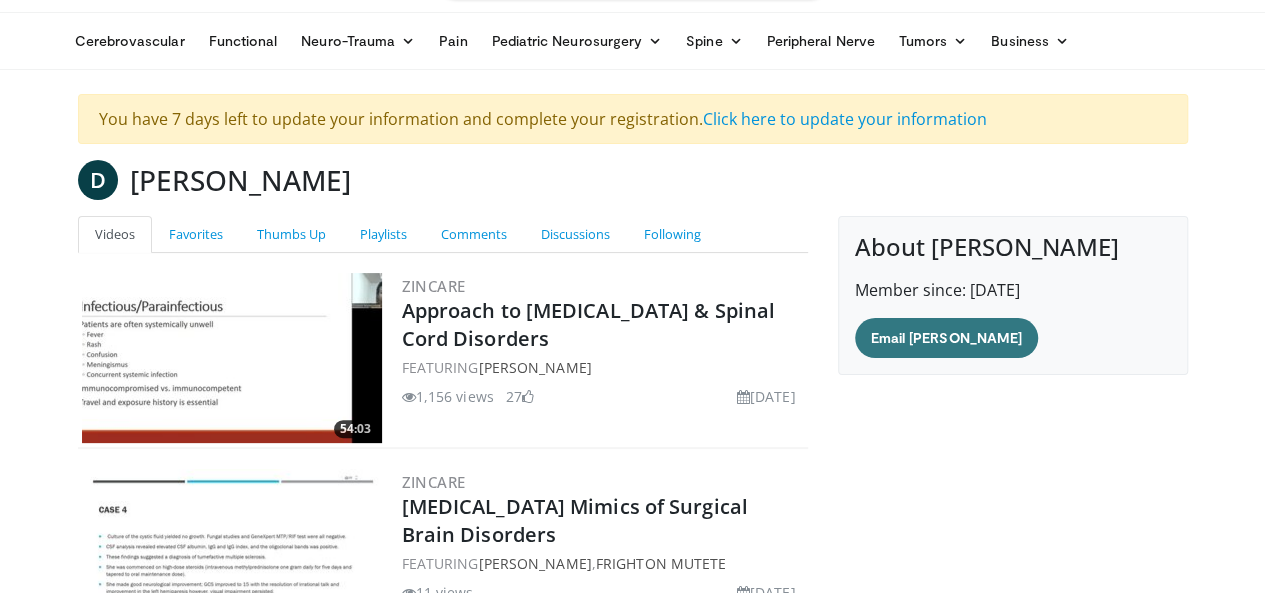 scroll, scrollTop: 39, scrollLeft: 0, axis: vertical 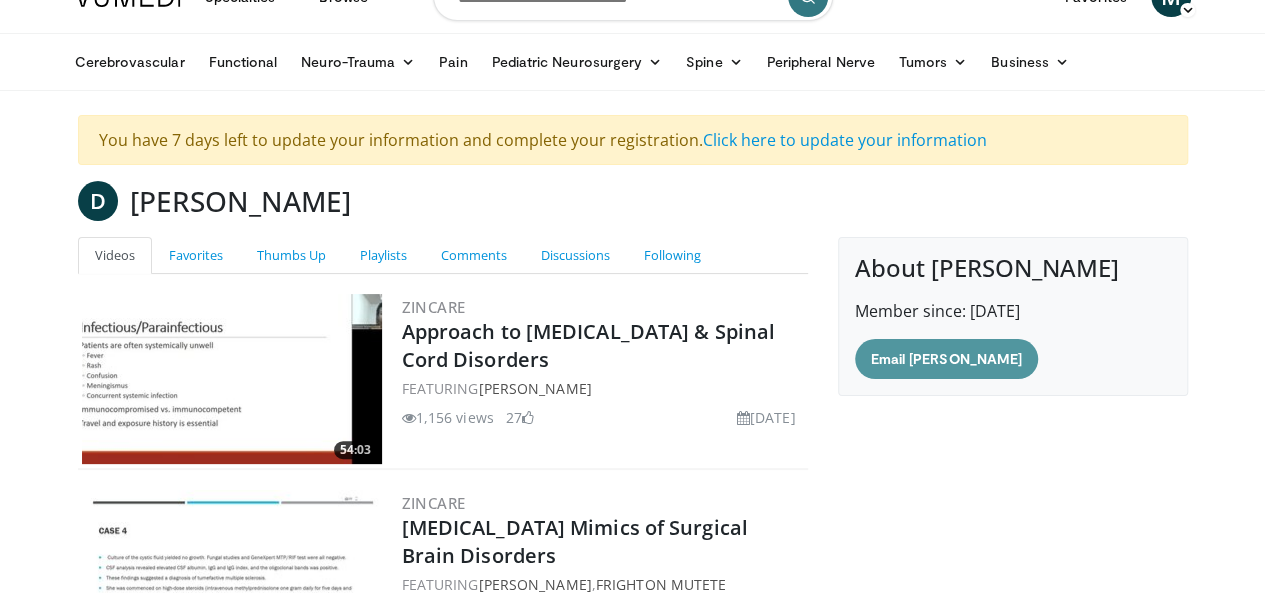 click on "Email
[PERSON_NAME]" at bounding box center (946, 359) 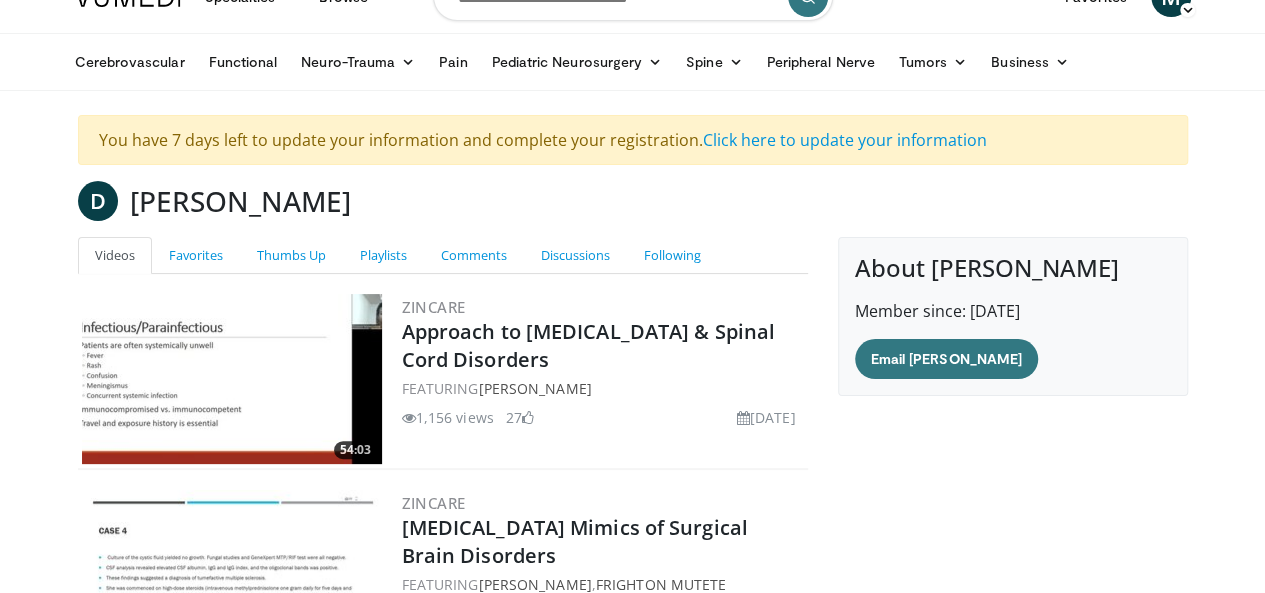 click at bounding box center [232, 379] 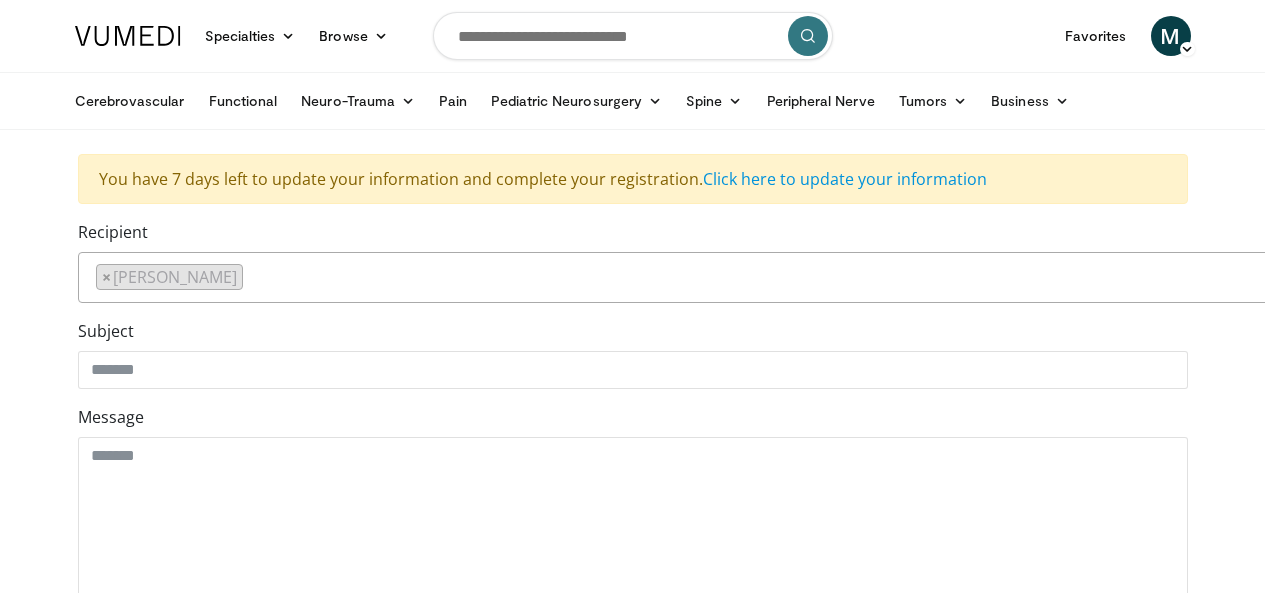 scroll, scrollTop: 0, scrollLeft: 0, axis: both 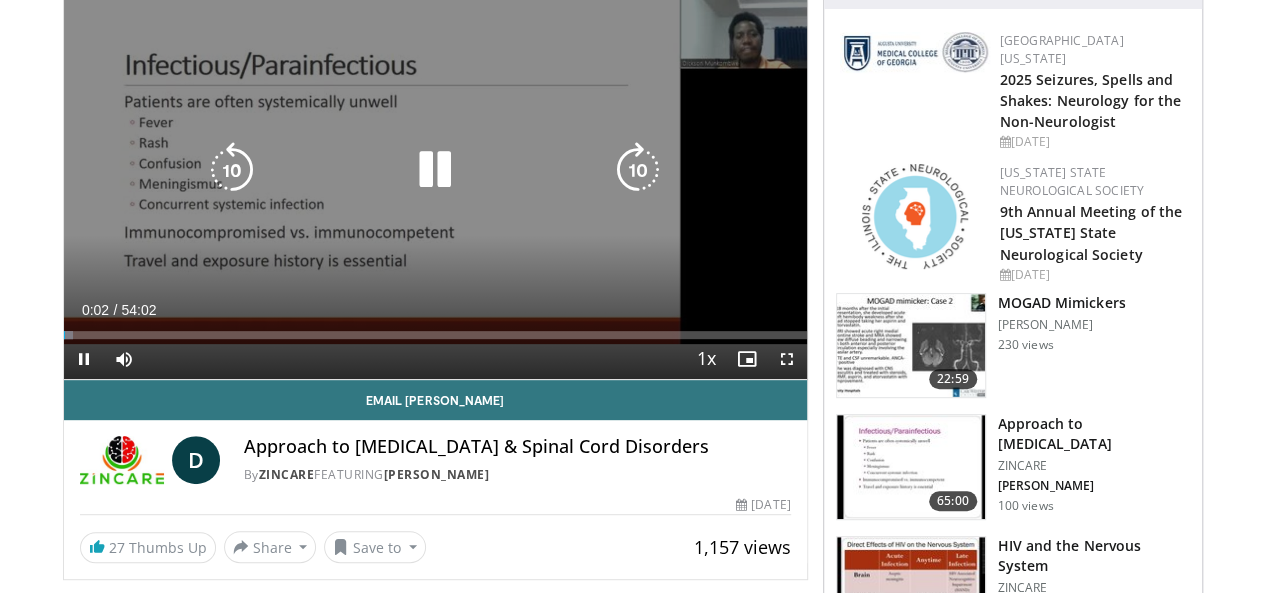 click at bounding box center (435, 170) 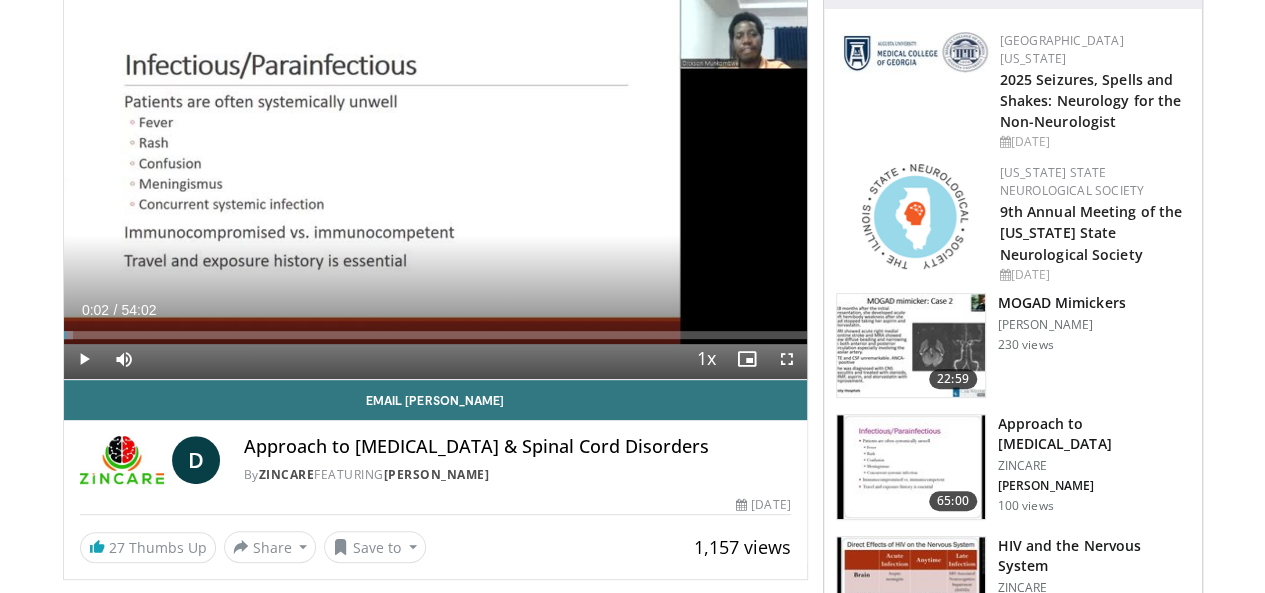 click on "By
ZINCARE
FEATURING
Dickson Munkombwe" at bounding box center (517, 475) 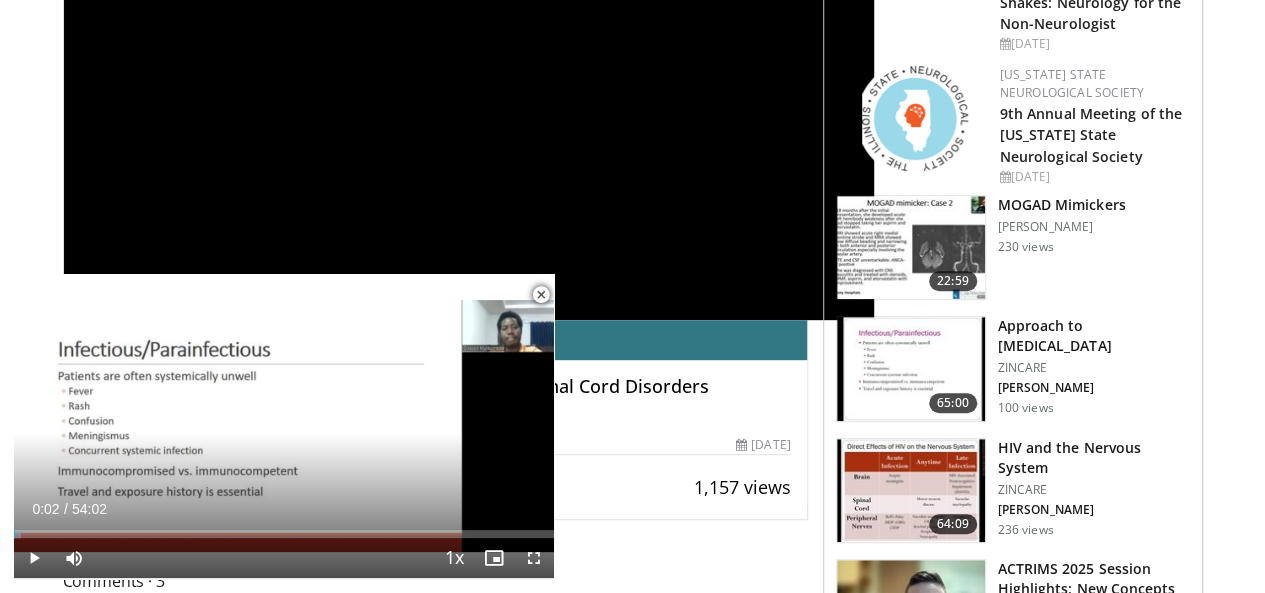 scroll, scrollTop: 460, scrollLeft: 0, axis: vertical 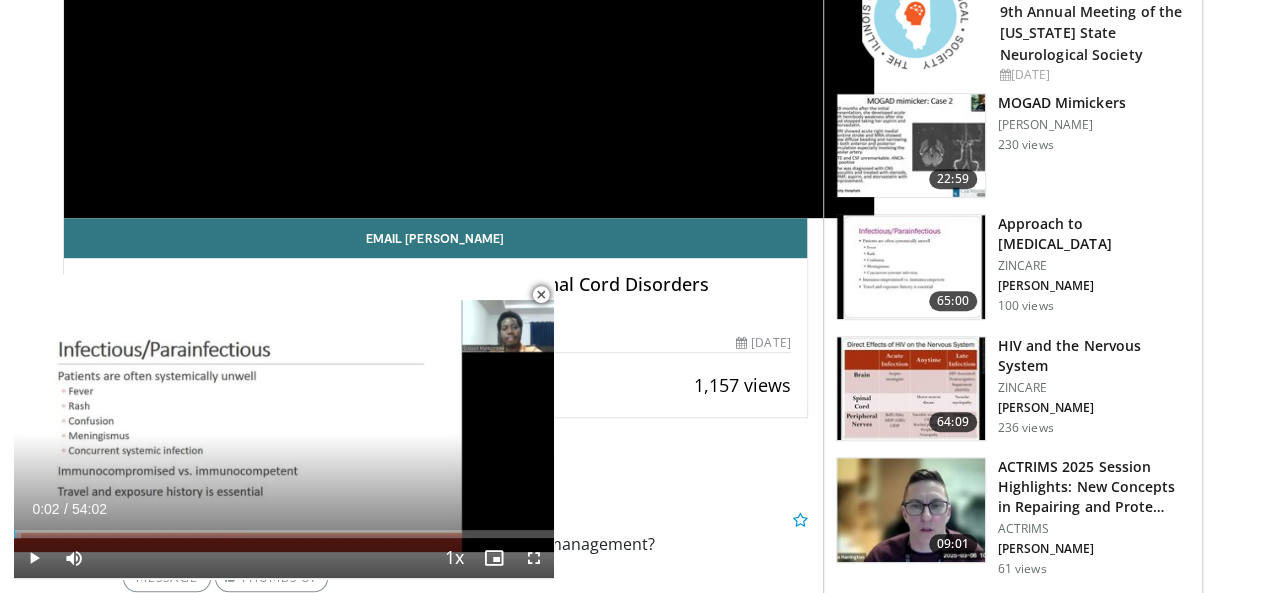 click at bounding box center [541, 295] 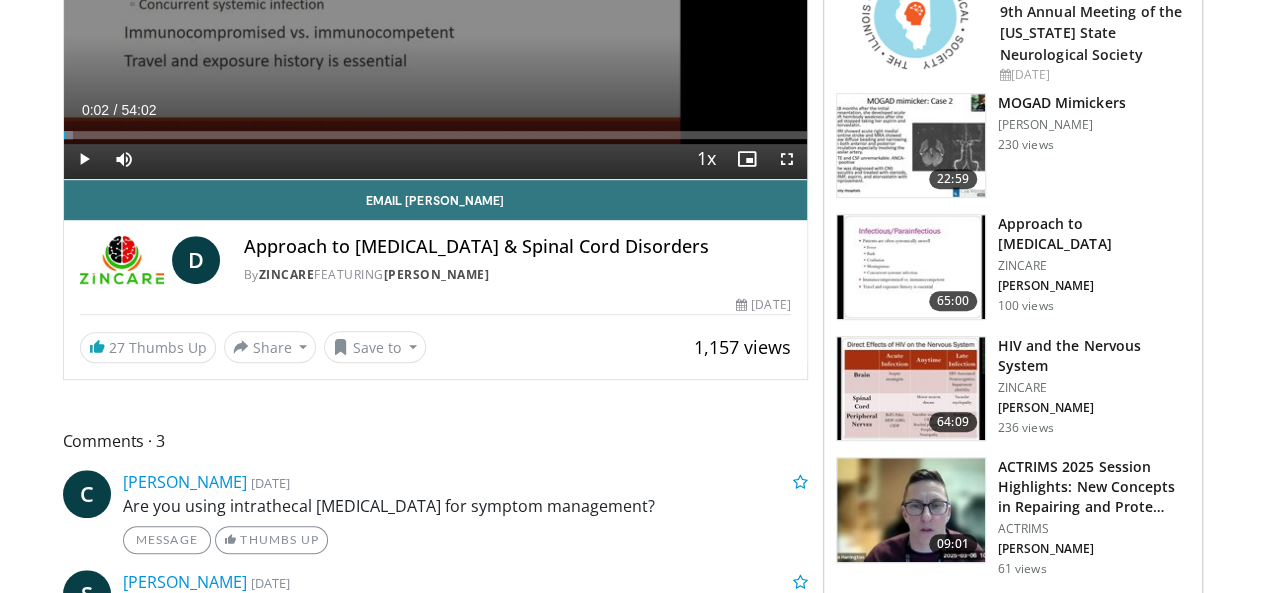 click on "10 seconds
Tap to unmute" at bounding box center (435, -30) 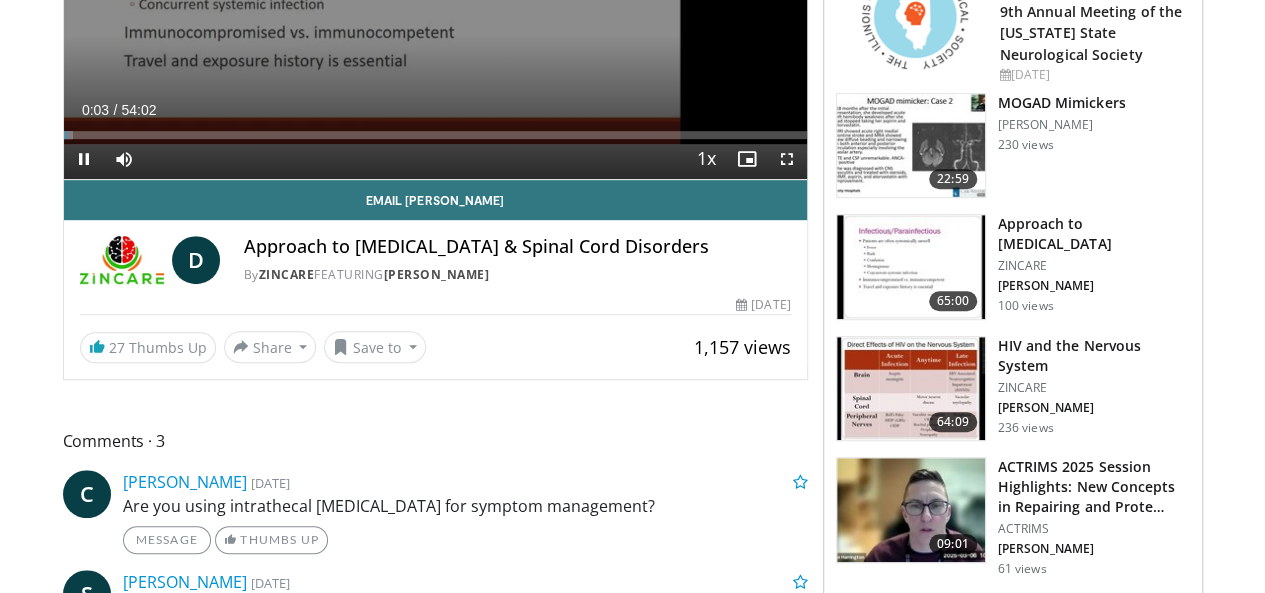 click on "10 seconds
Tap to unmute" at bounding box center (435, -30) 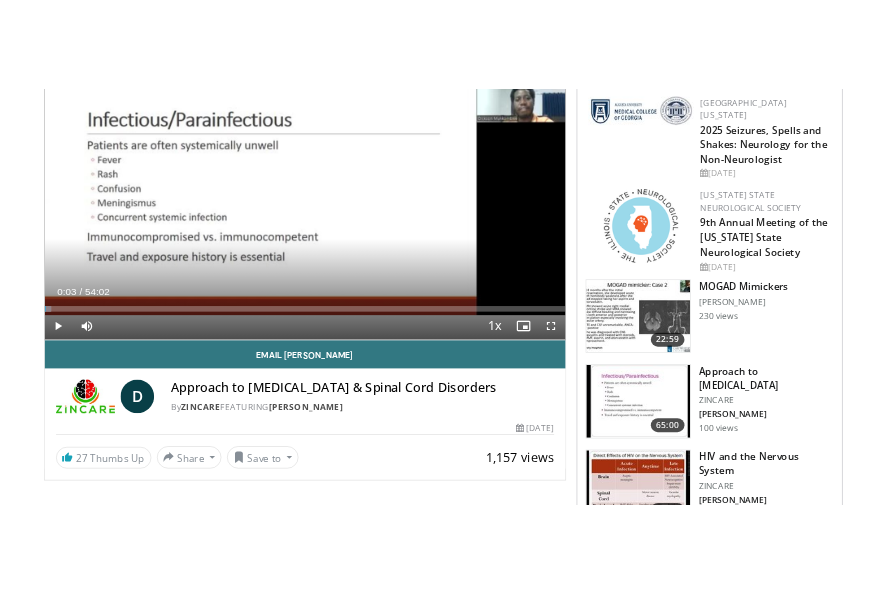 scroll, scrollTop: 300, scrollLeft: 0, axis: vertical 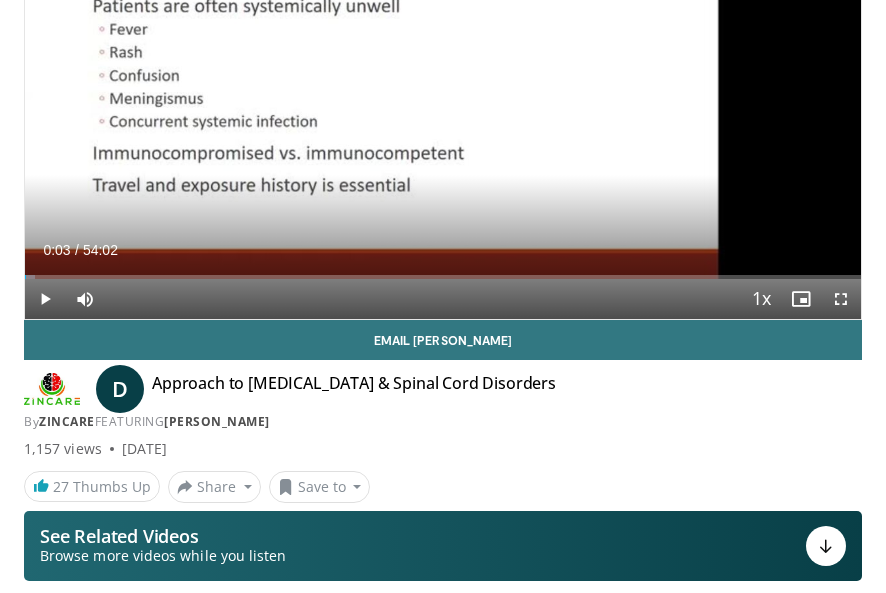 click on "Email
Dickson
D
Approach to Paraplegia & Spinal Cord Disorders
By
ZINCARE
FEATURING
Dickson Munkombwe
By
ZINCARE
FEATURING
Dickson Munkombwe
1,157 views
March 7, 2024
27
Thumbs Up
Share Approach to Paraplegia & ..." at bounding box center [443, 411] 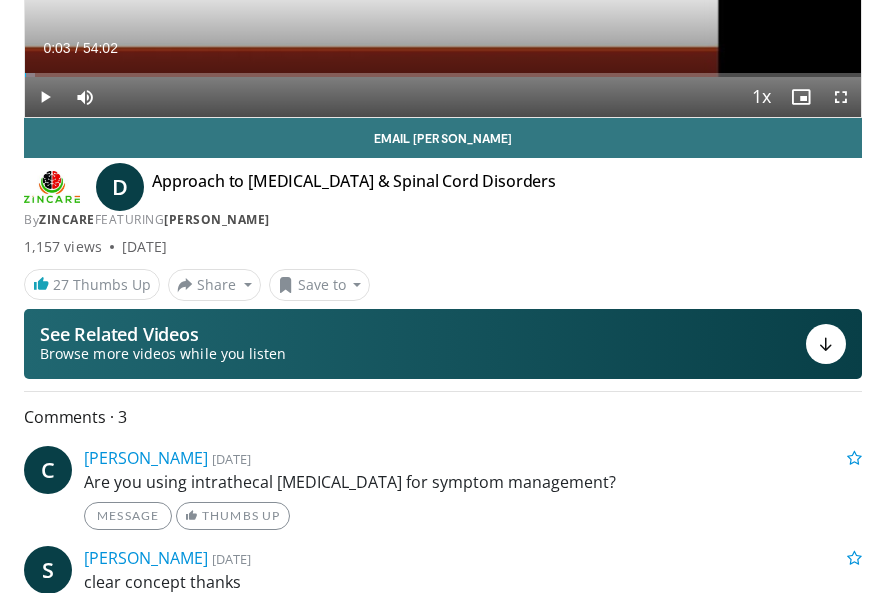 scroll, scrollTop: 500, scrollLeft: 0, axis: vertical 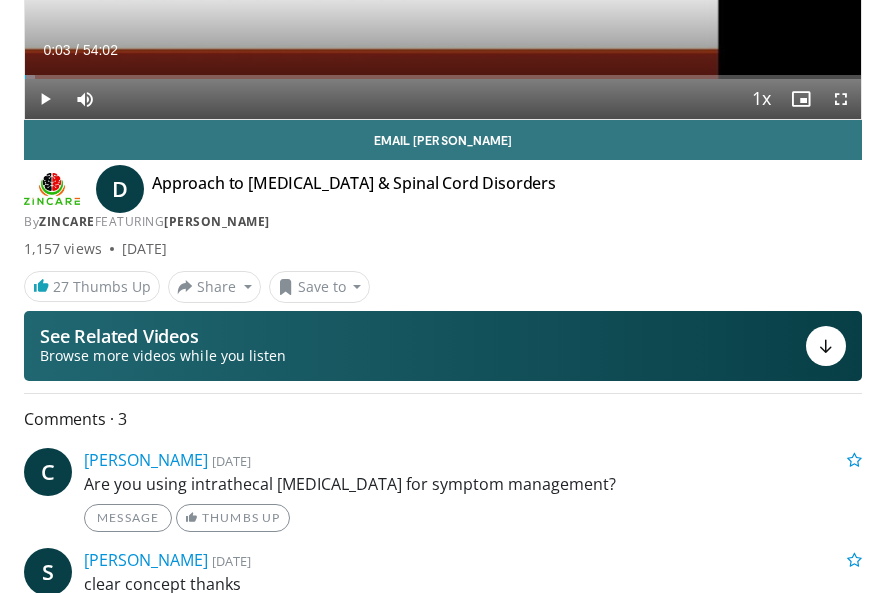 click at bounding box center [826, 346] 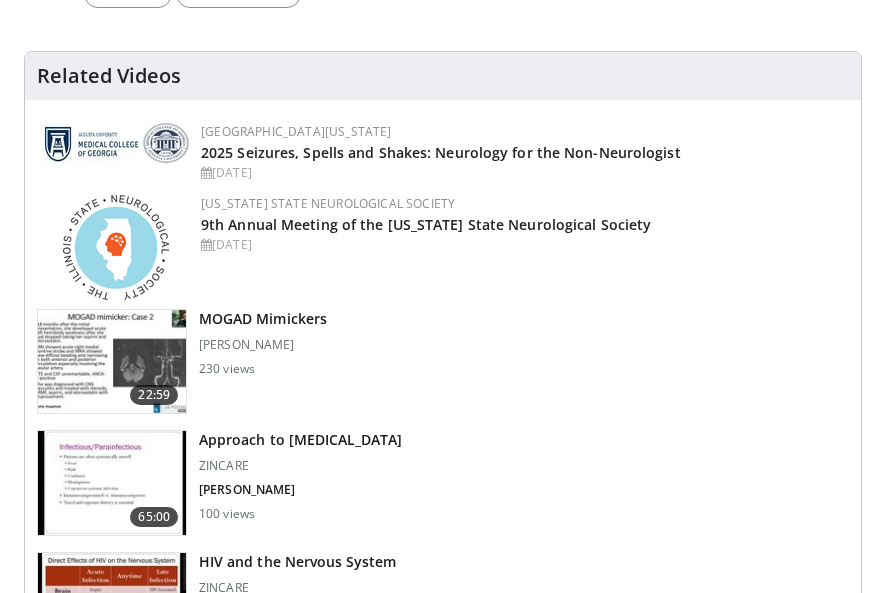 scroll, scrollTop: 1273, scrollLeft: 0, axis: vertical 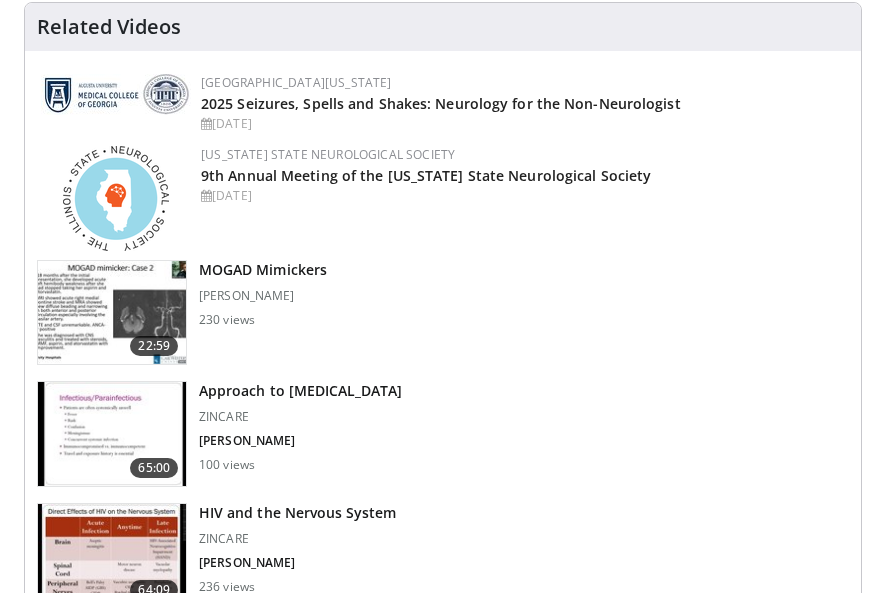 type 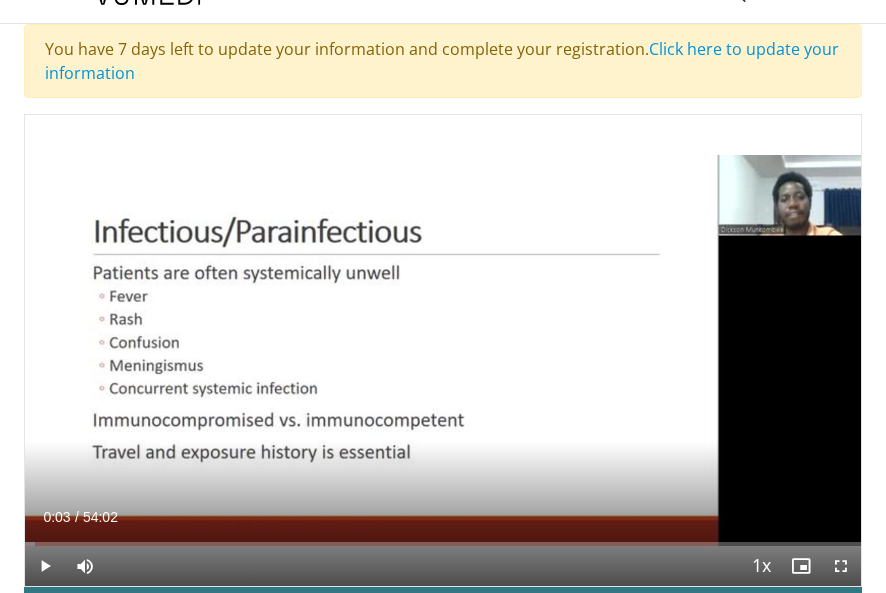 scroll, scrollTop: 0, scrollLeft: 0, axis: both 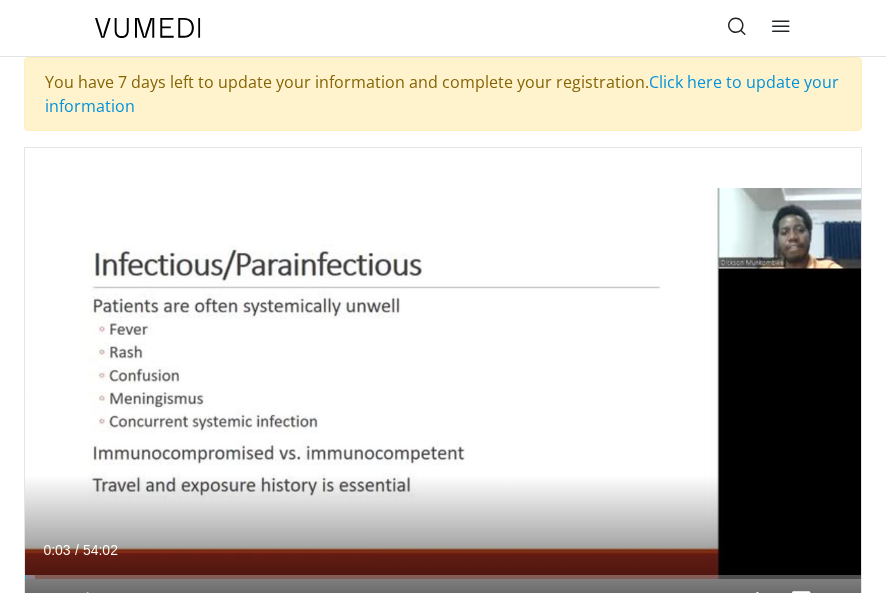 click at bounding box center (781, 26) 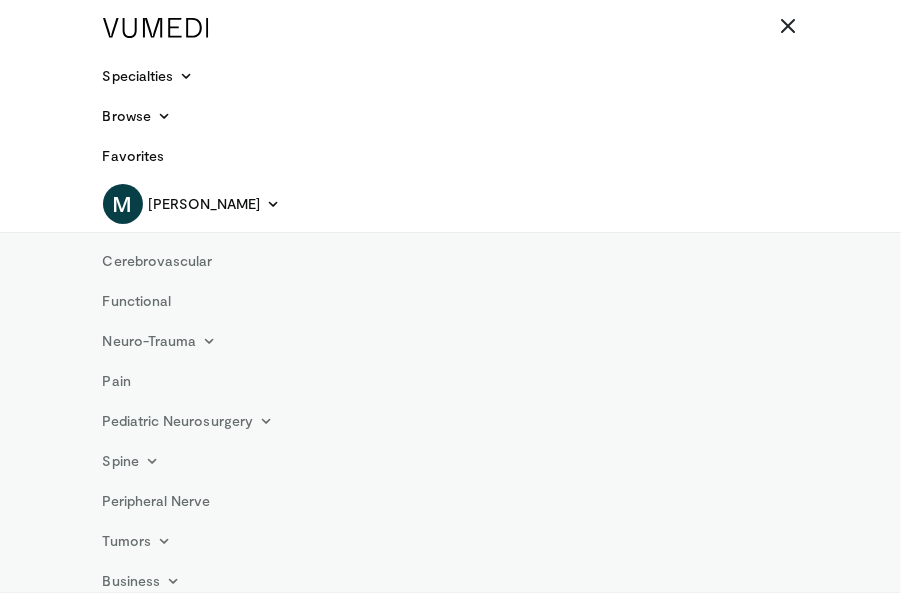 click at bounding box center [789, 26] 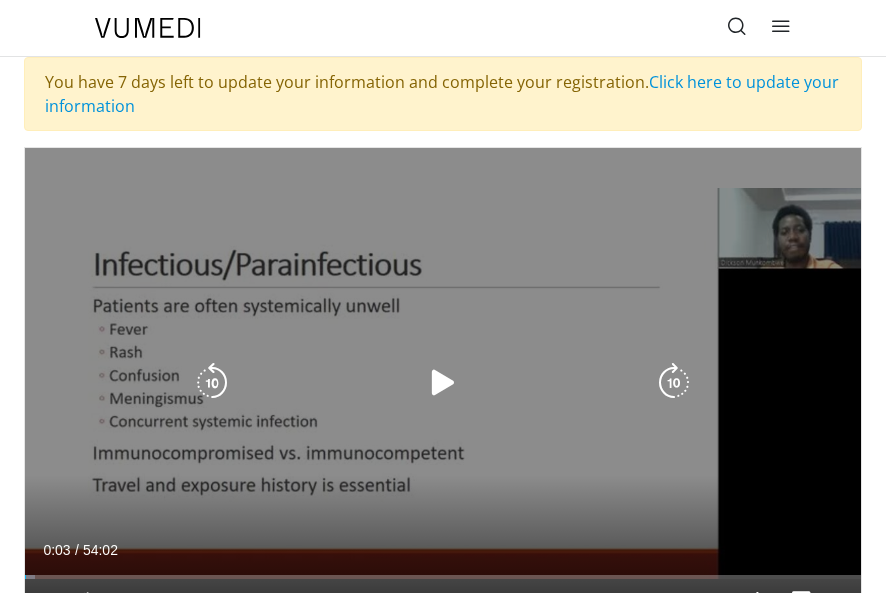 click on "10 seconds
Tap to unmute" 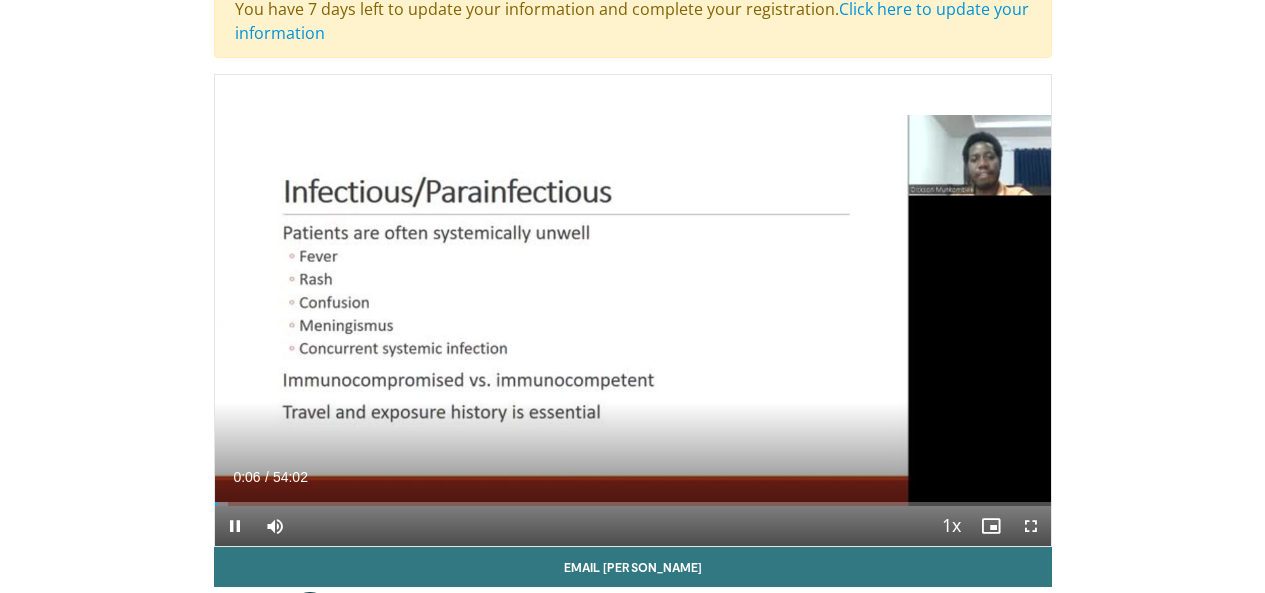 scroll, scrollTop: 0, scrollLeft: 0, axis: both 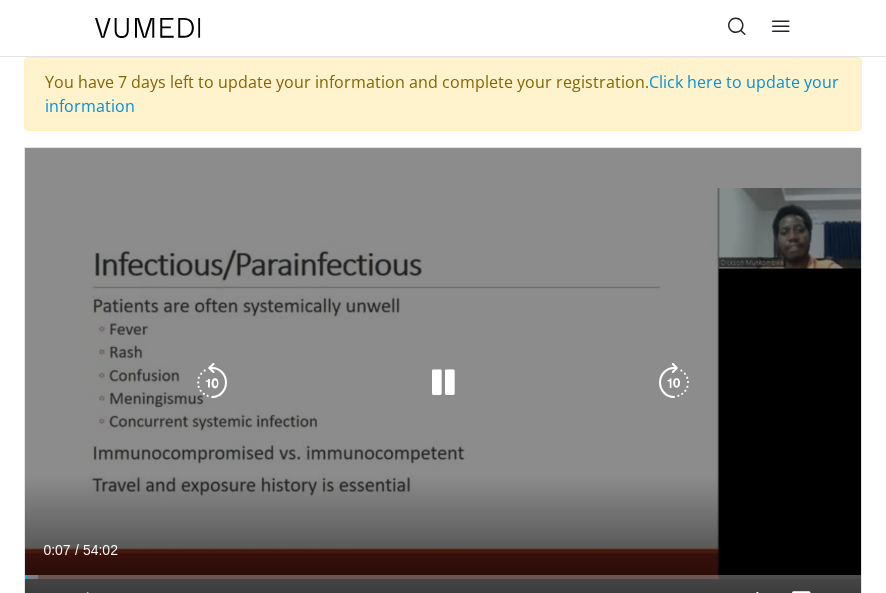 click 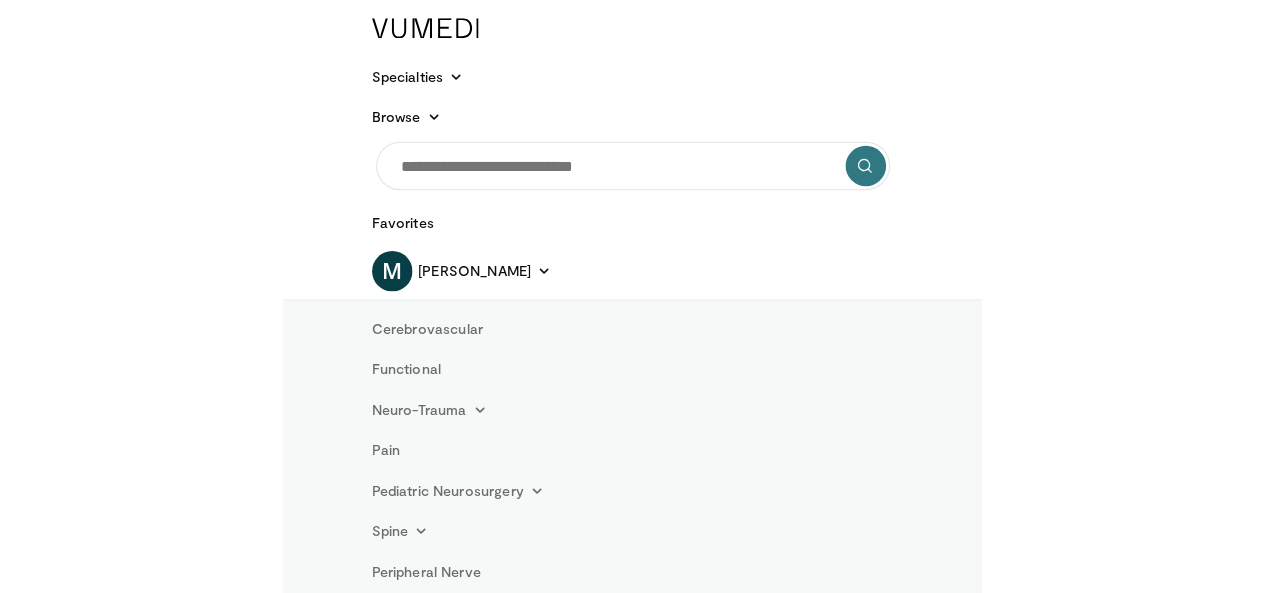 scroll, scrollTop: 0, scrollLeft: 0, axis: both 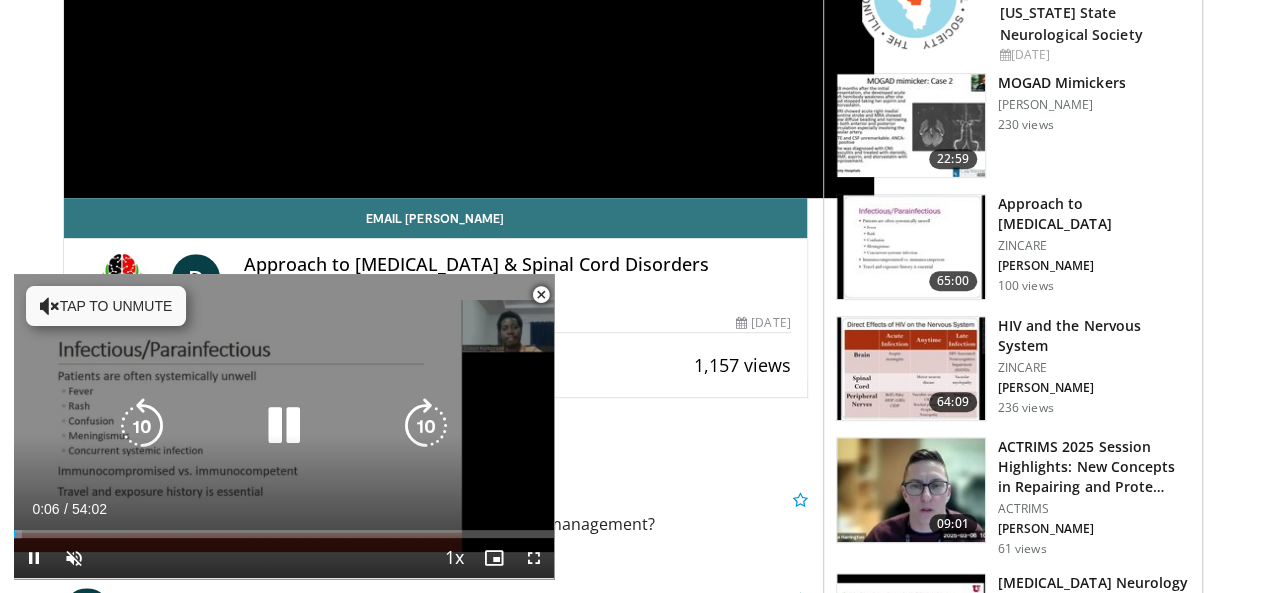 click at bounding box center [50, 306] 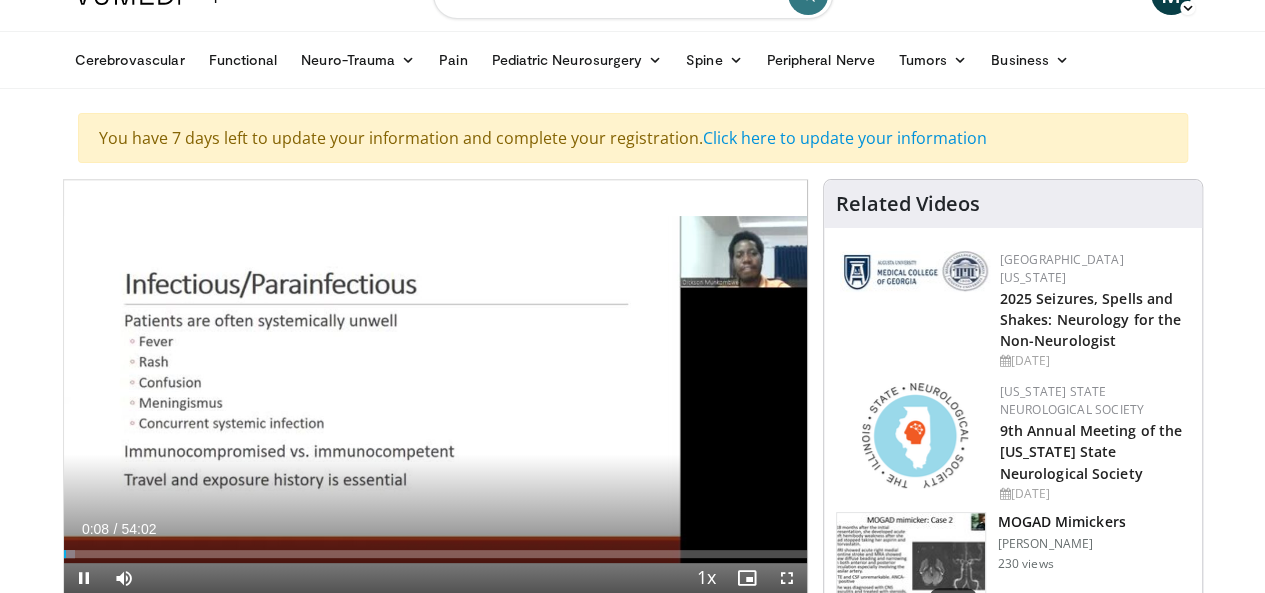 scroll, scrollTop: 40, scrollLeft: 0, axis: vertical 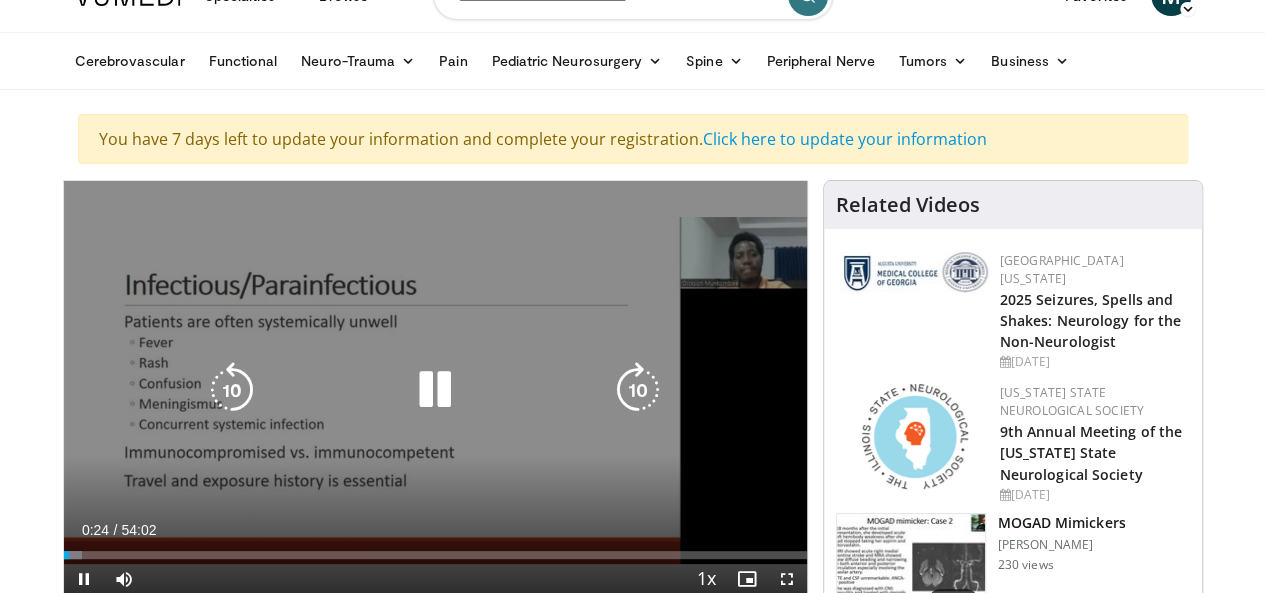 click at bounding box center [435, 390] 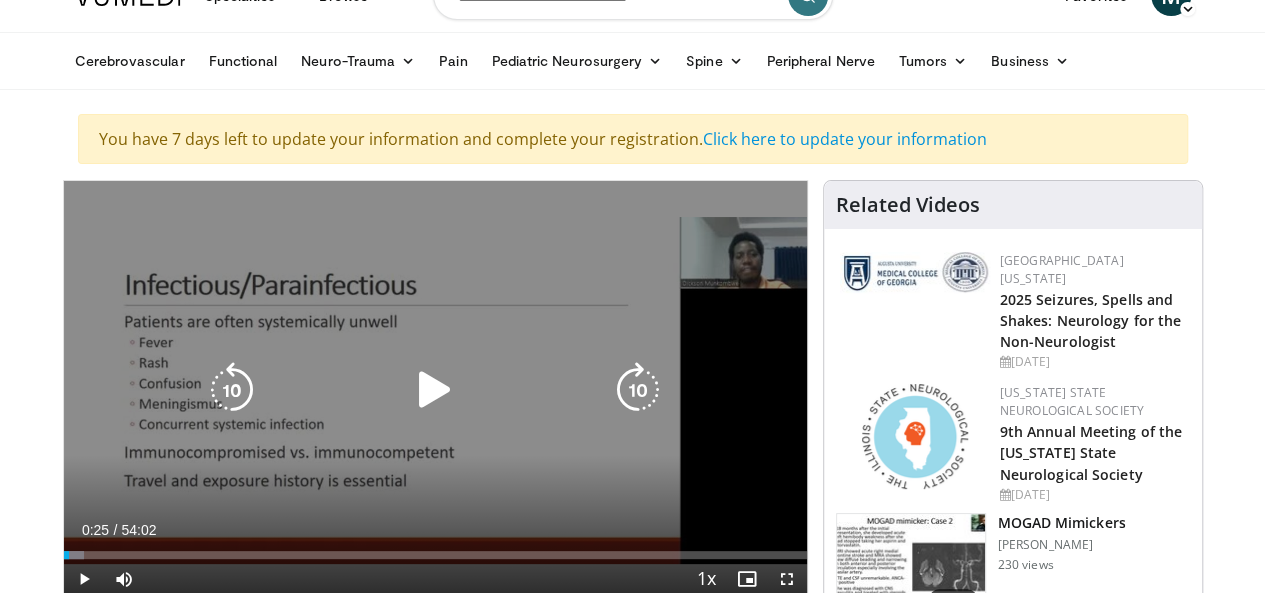 type 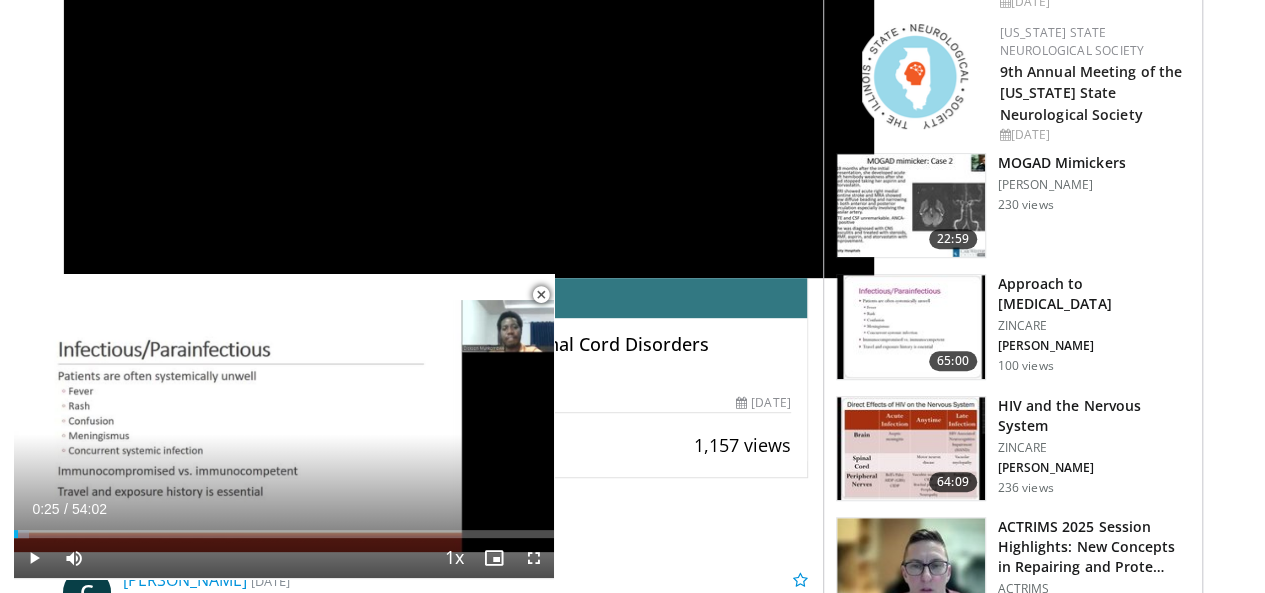 scroll, scrollTop: 480, scrollLeft: 0, axis: vertical 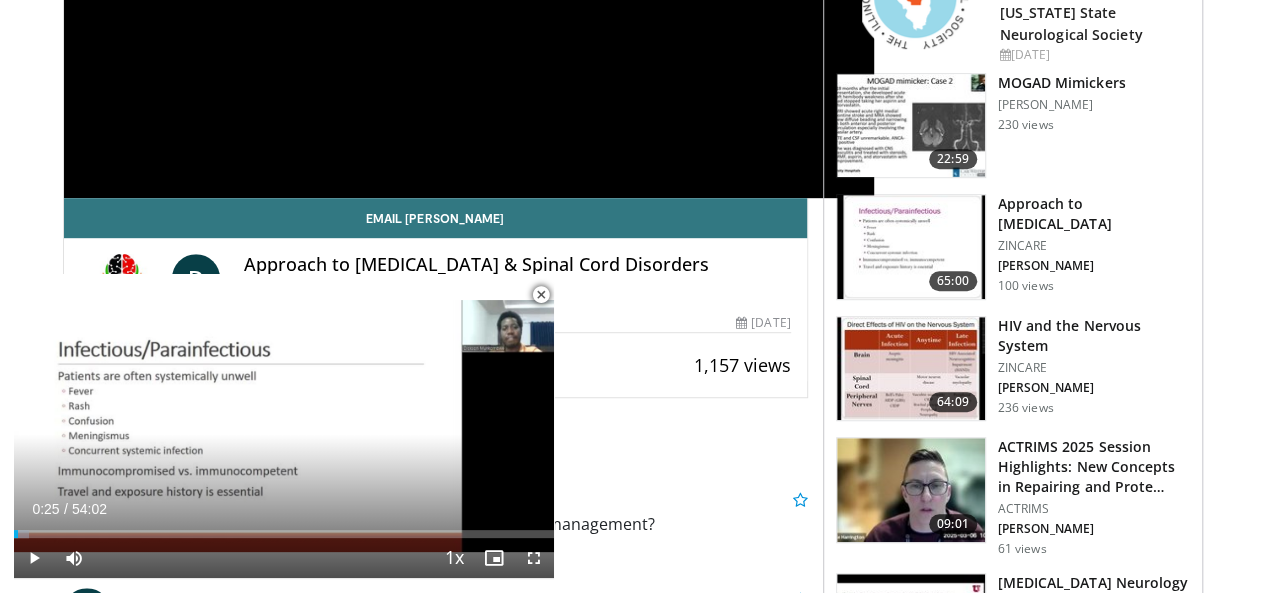 click at bounding box center [541, 295] 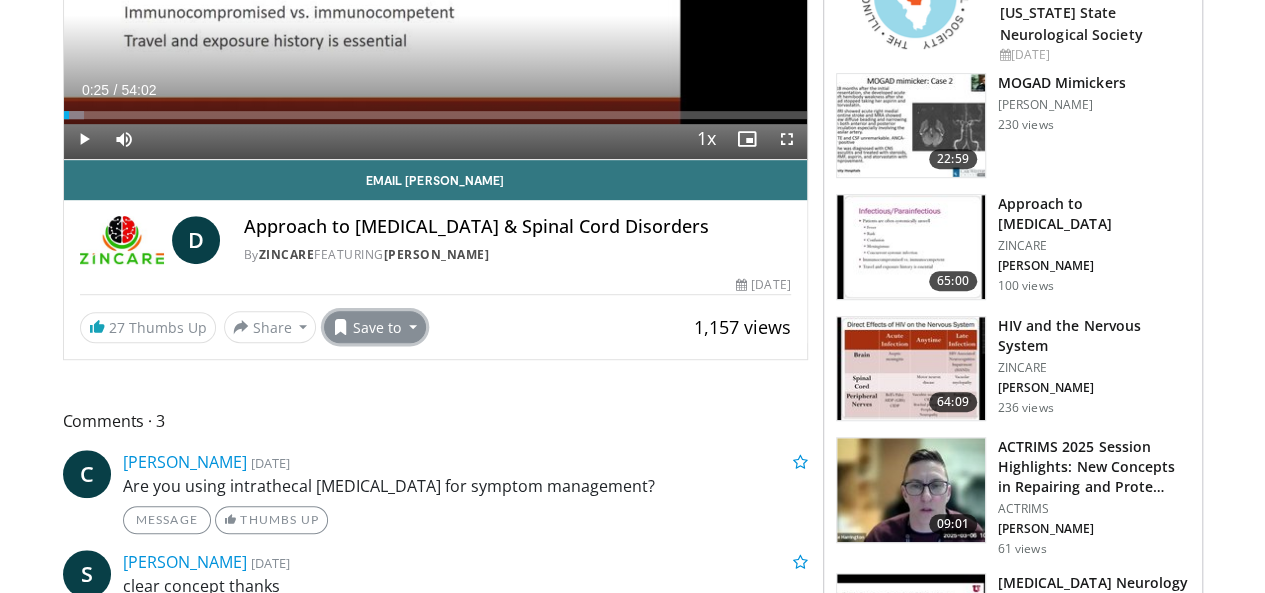 click on "Save to" at bounding box center (375, 327) 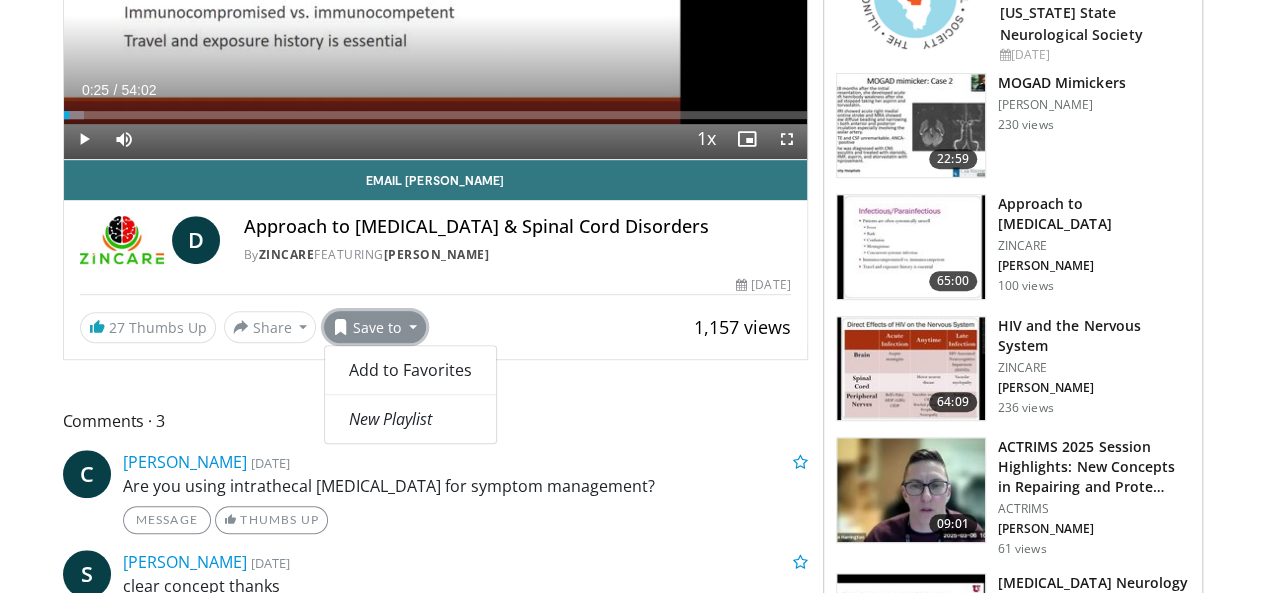 click on "Save to" at bounding box center [375, 327] 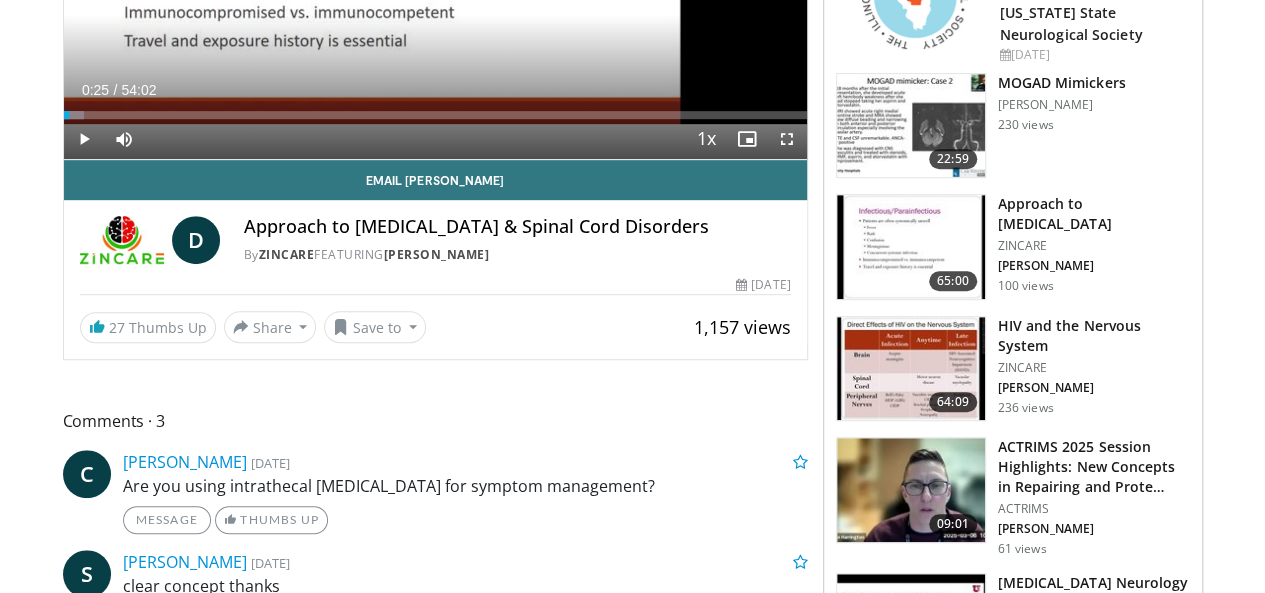 click on "By
ZINCARE
FEATURING
Dickson Munkombwe" at bounding box center [517, 255] 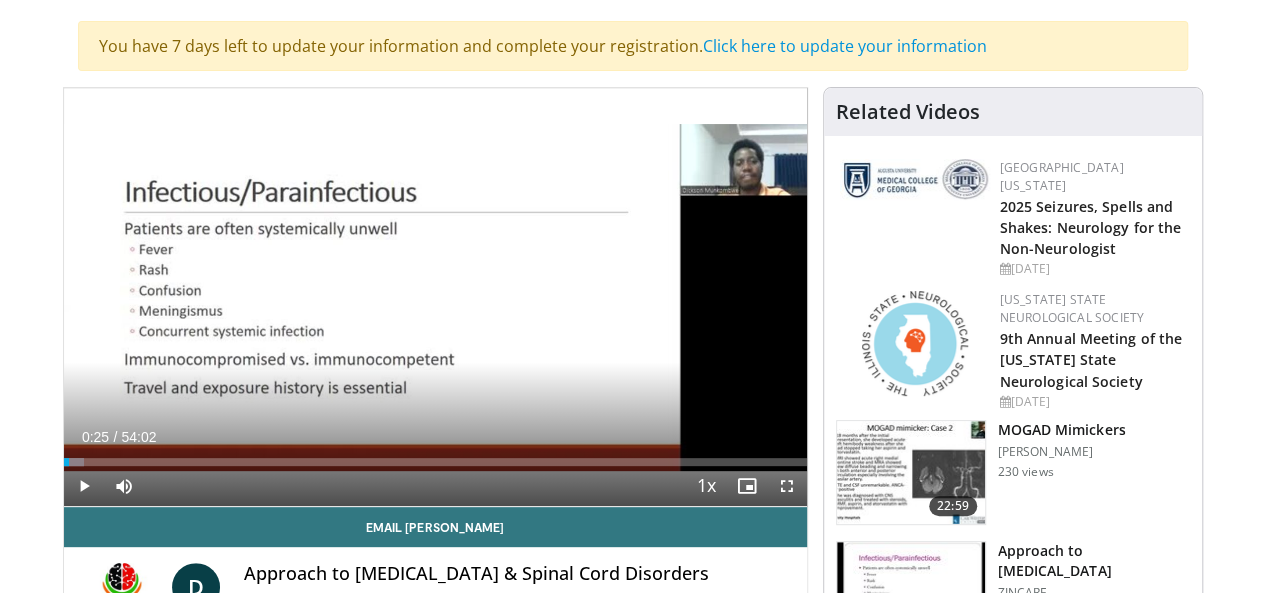scroll, scrollTop: 80, scrollLeft: 0, axis: vertical 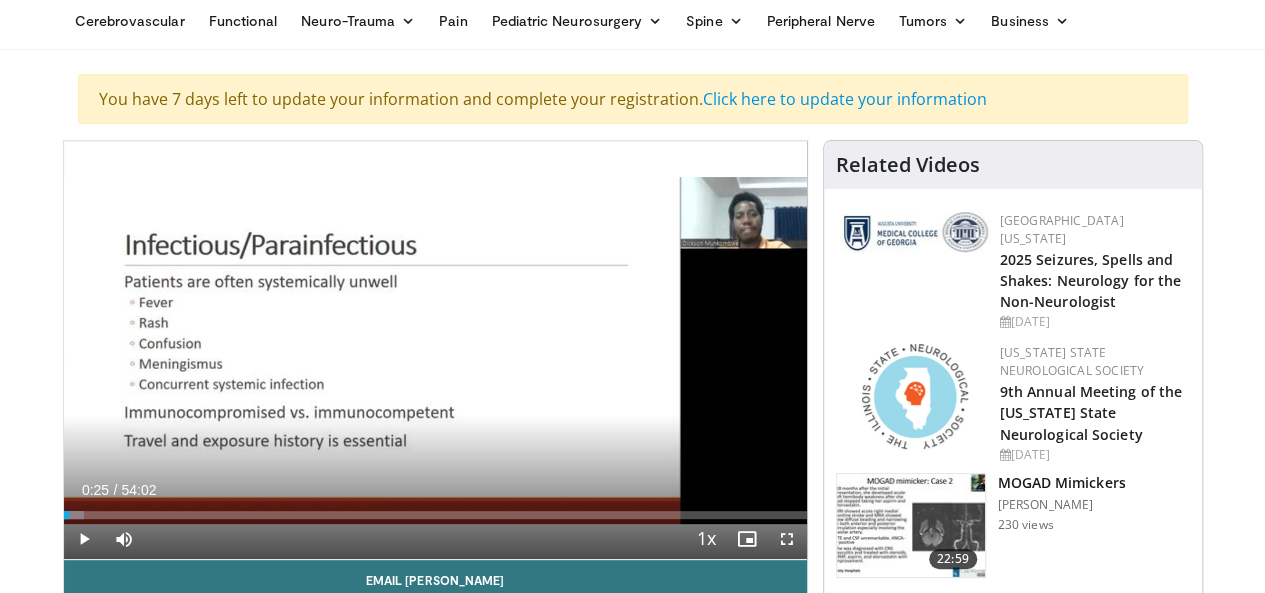 drag, startPoint x: 698, startPoint y: 265, endPoint x: 806, endPoint y: 122, distance: 179.201 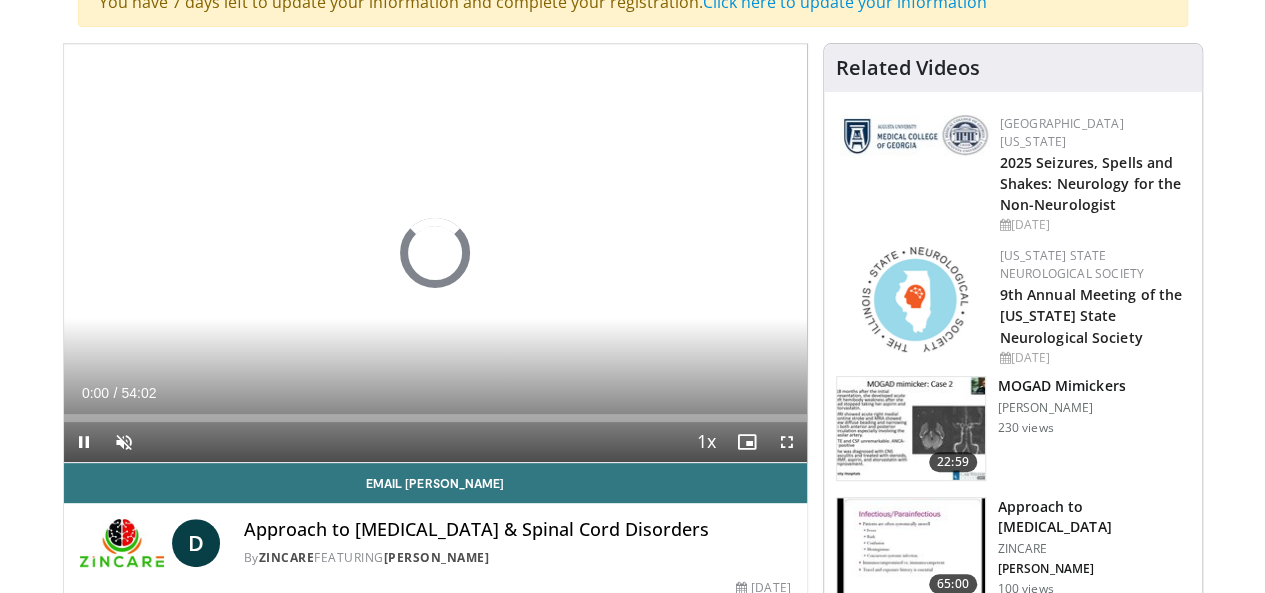 scroll, scrollTop: 177, scrollLeft: 0, axis: vertical 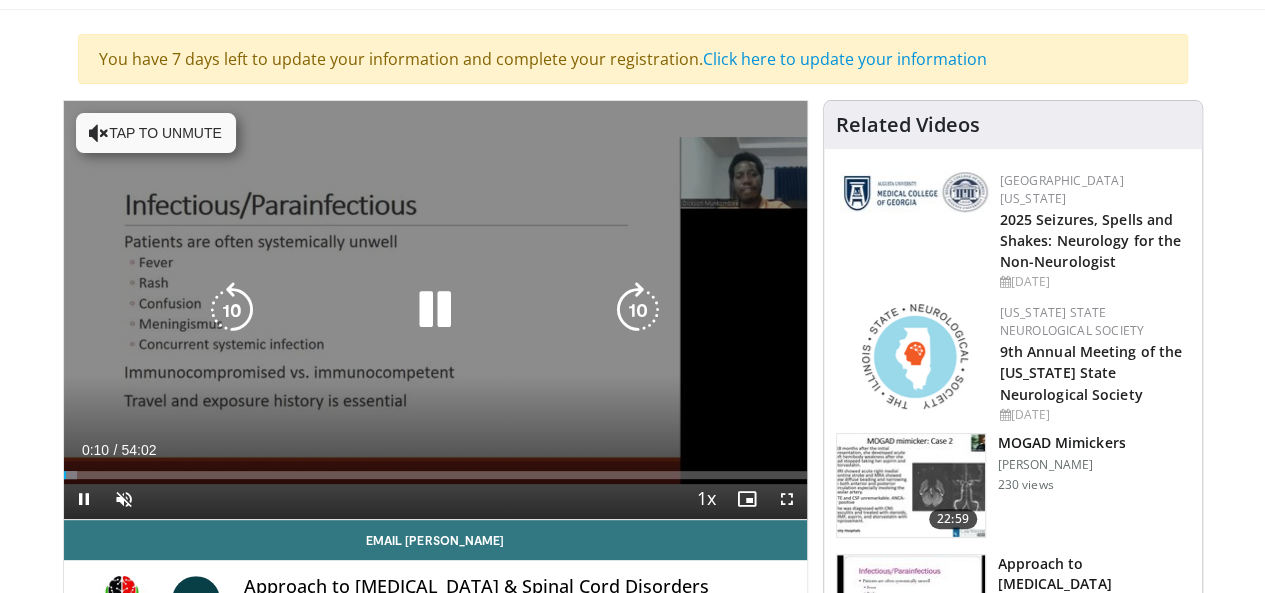 click at bounding box center (99, 133) 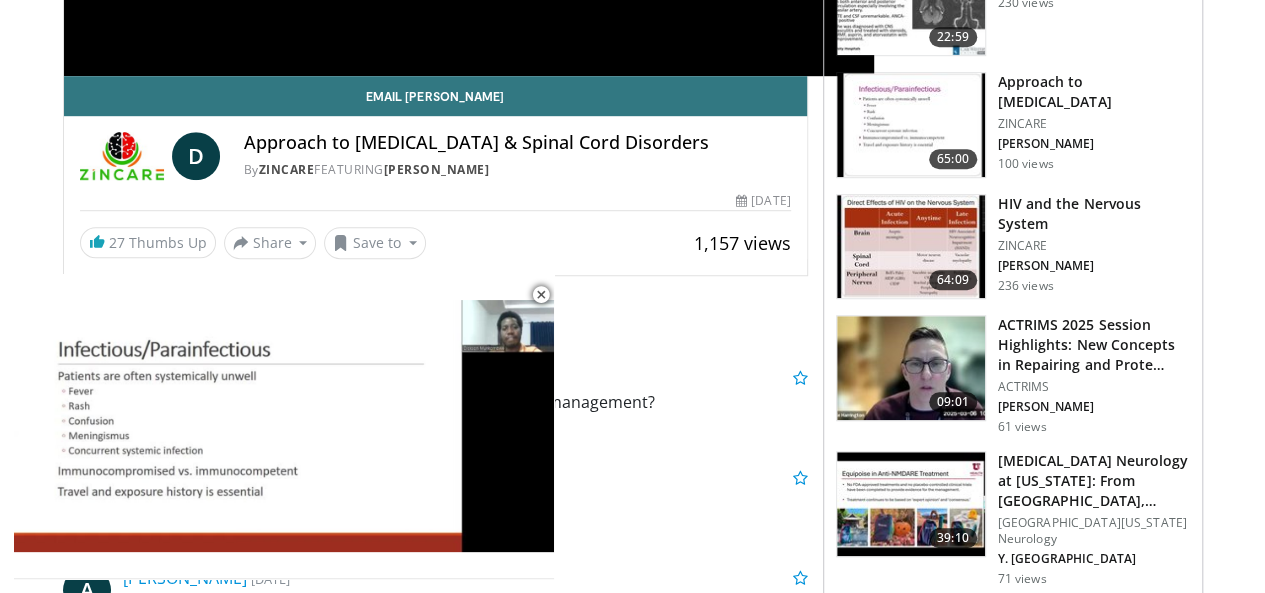 scroll, scrollTop: 640, scrollLeft: 0, axis: vertical 